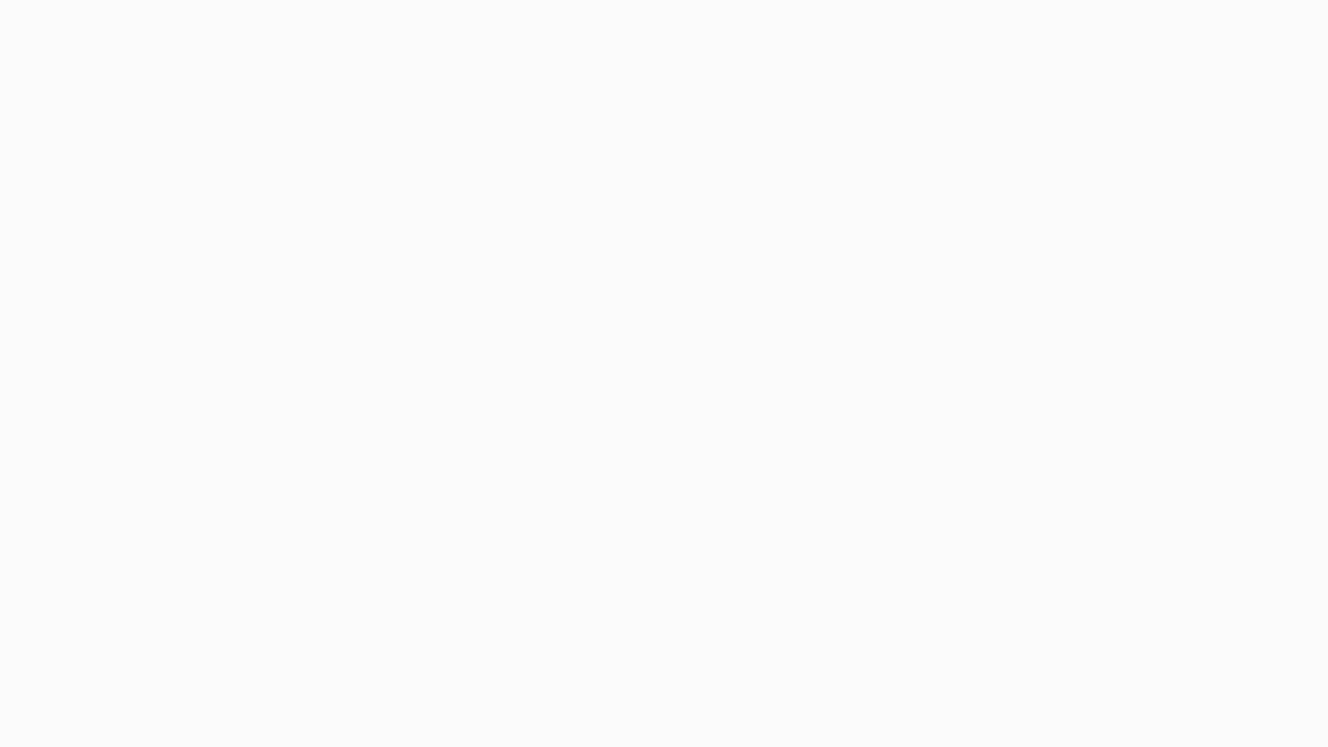 scroll, scrollTop: 0, scrollLeft: 0, axis: both 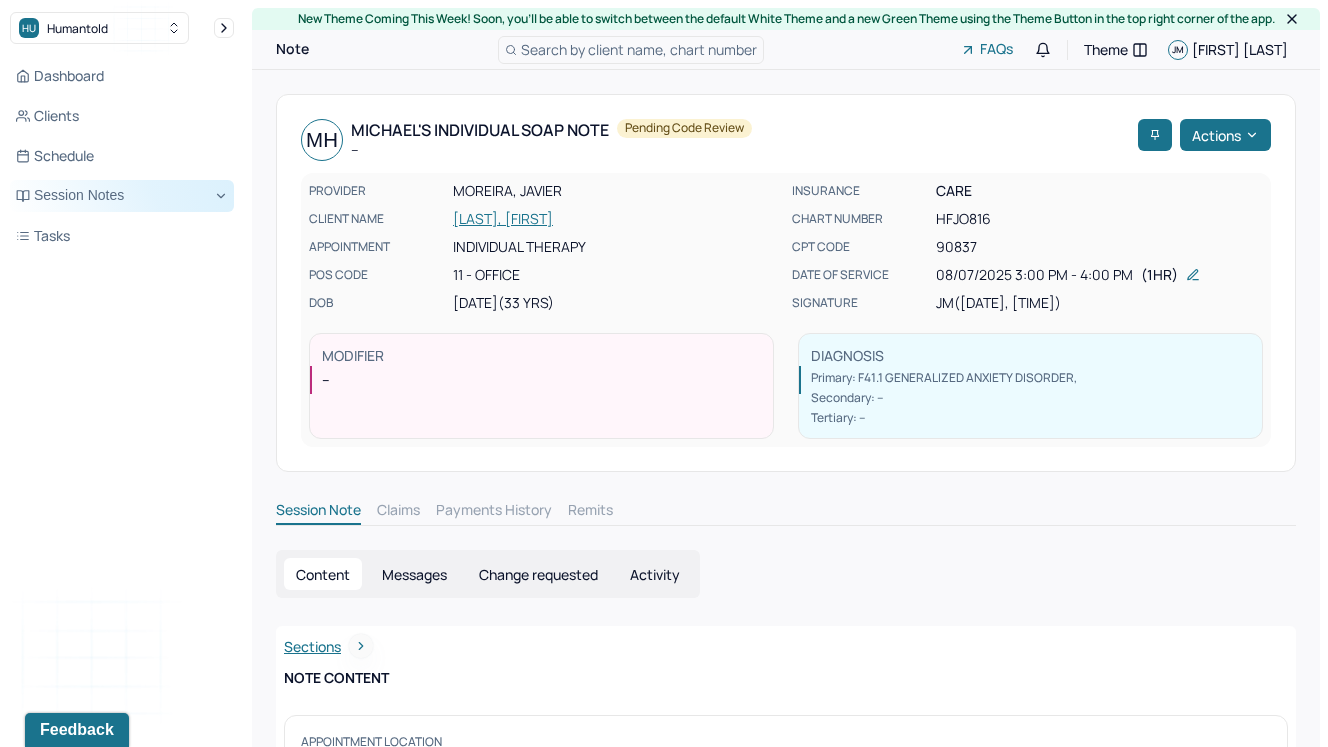 click on "Session Notes" at bounding box center (122, 196) 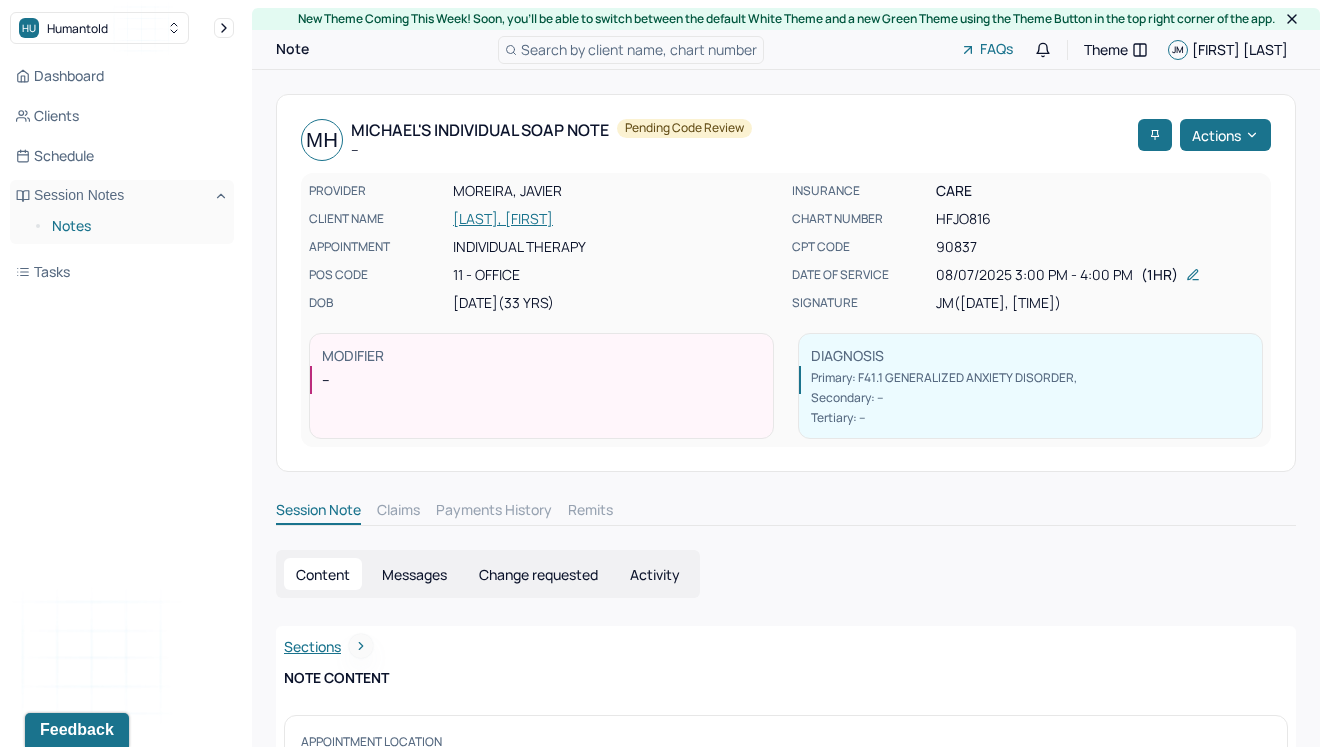 click on "Notes" at bounding box center (135, 226) 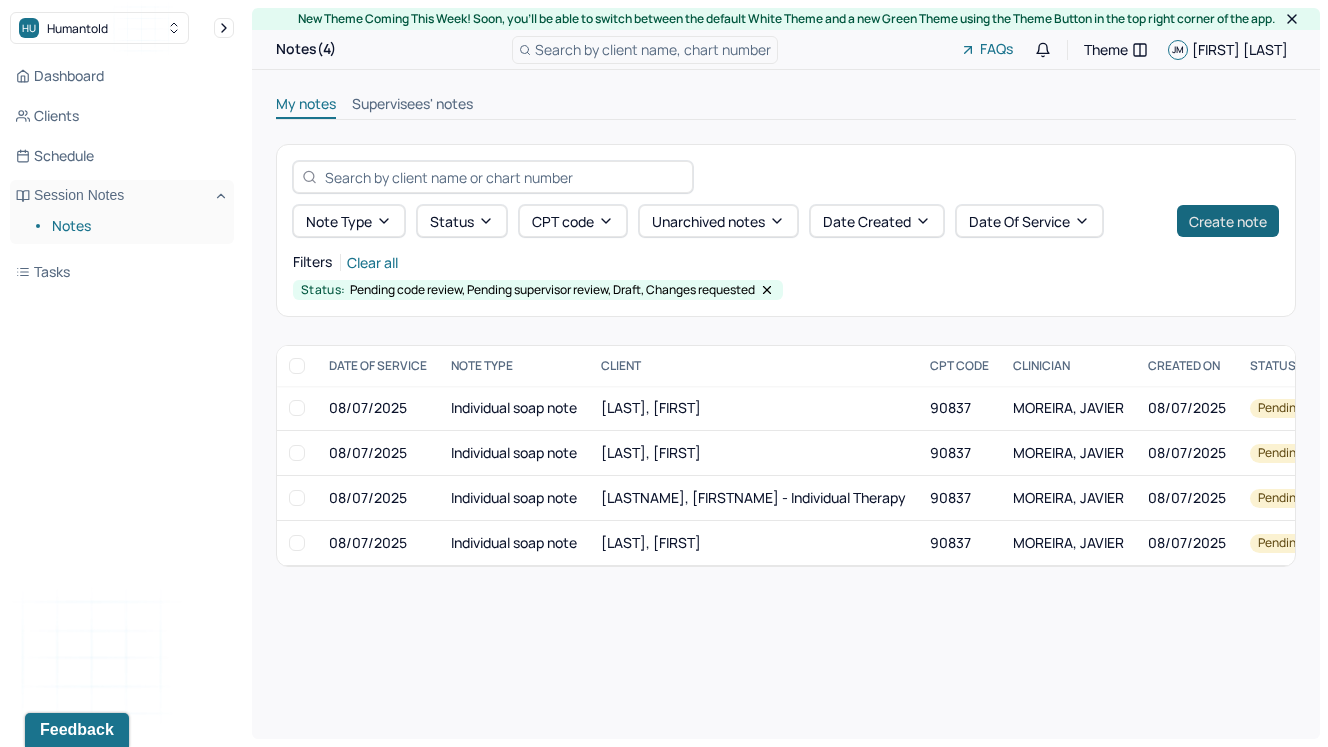 click on "Create note" at bounding box center (1228, 221) 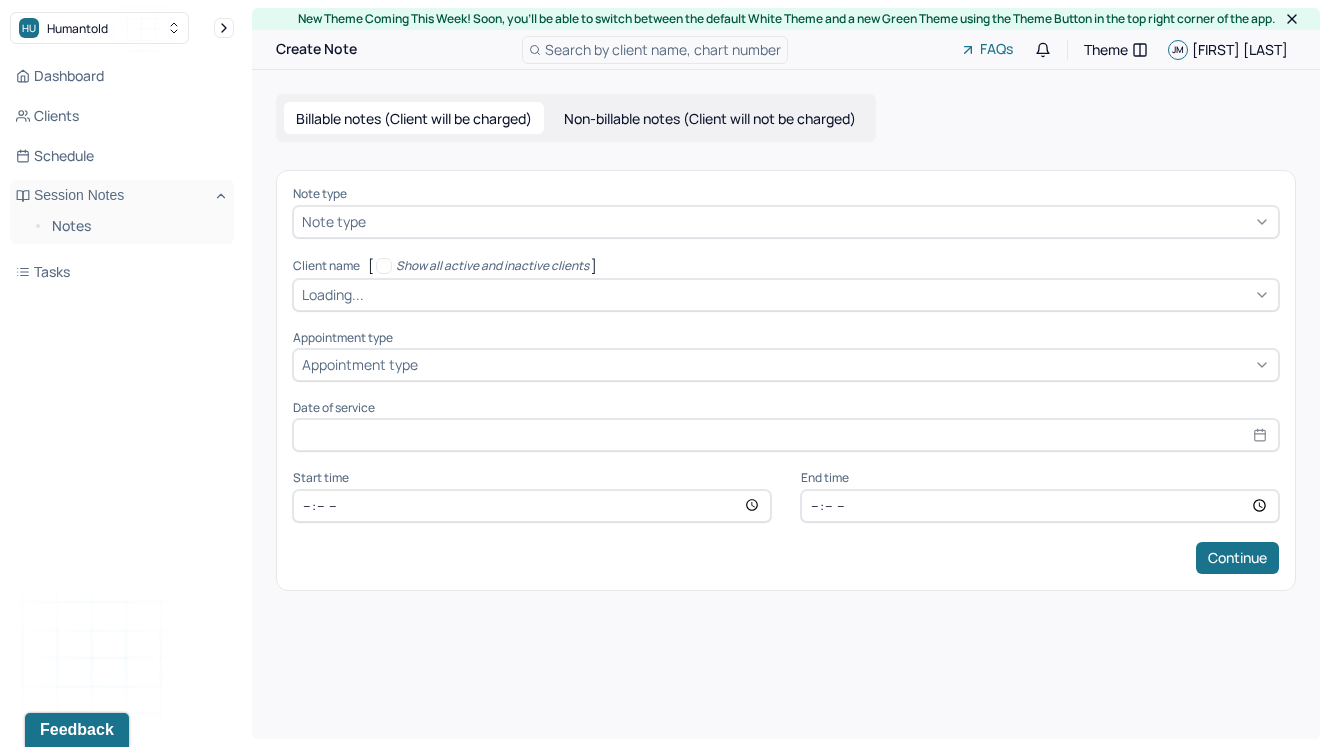 click at bounding box center (820, 221) 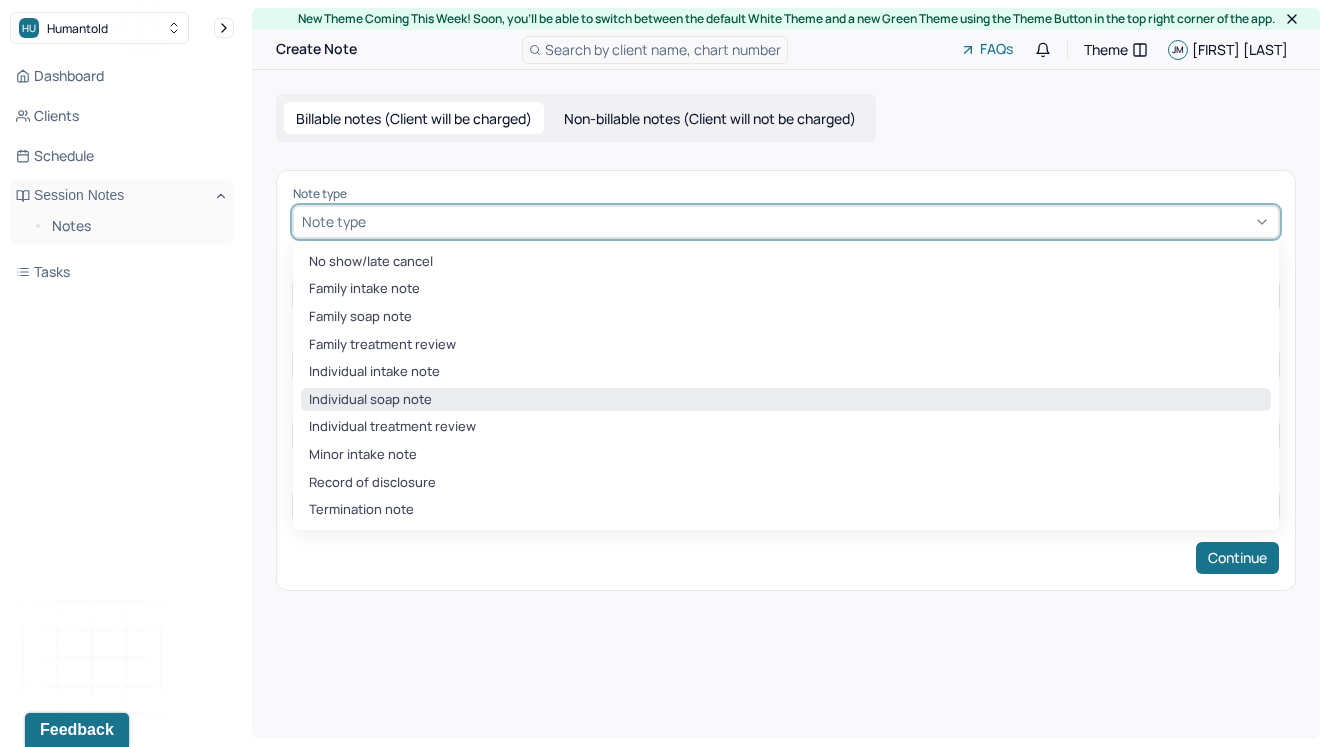 click on "Individual soap note" at bounding box center [786, 400] 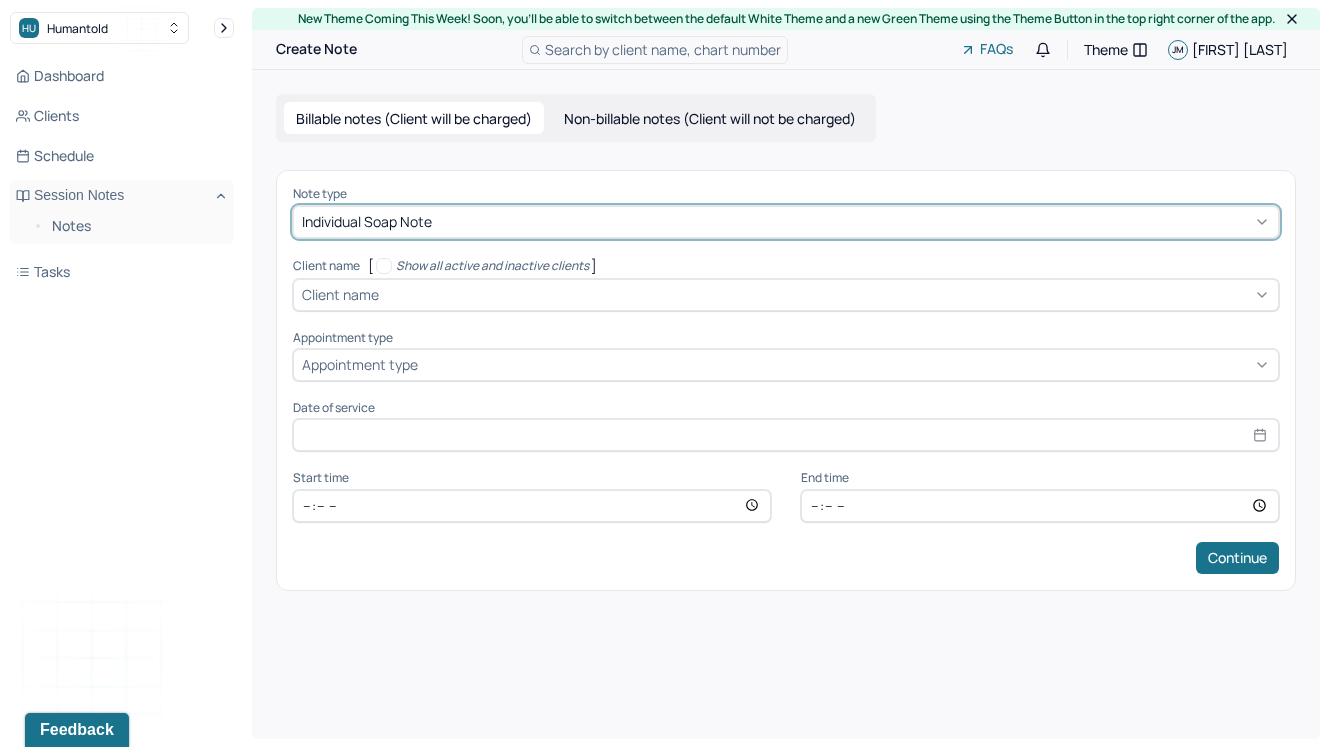 click at bounding box center (826, 294) 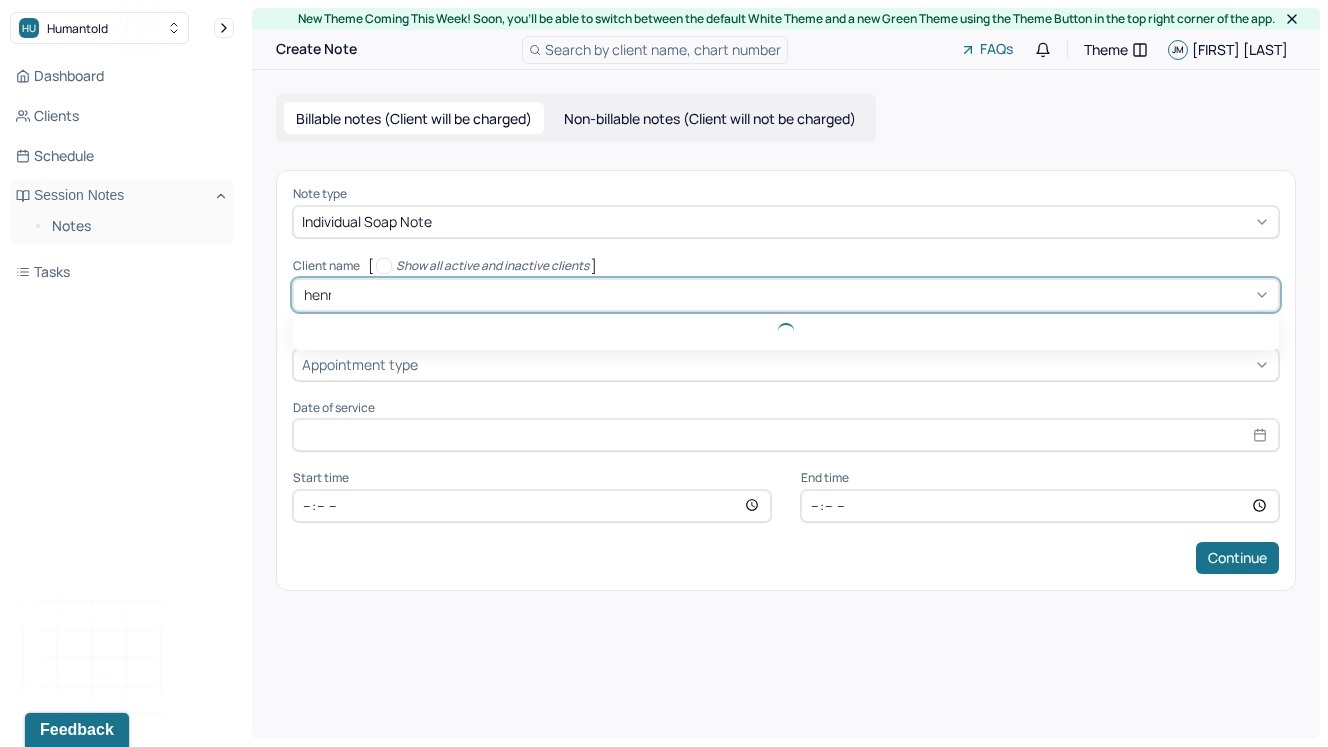 type on "[FIRST]" 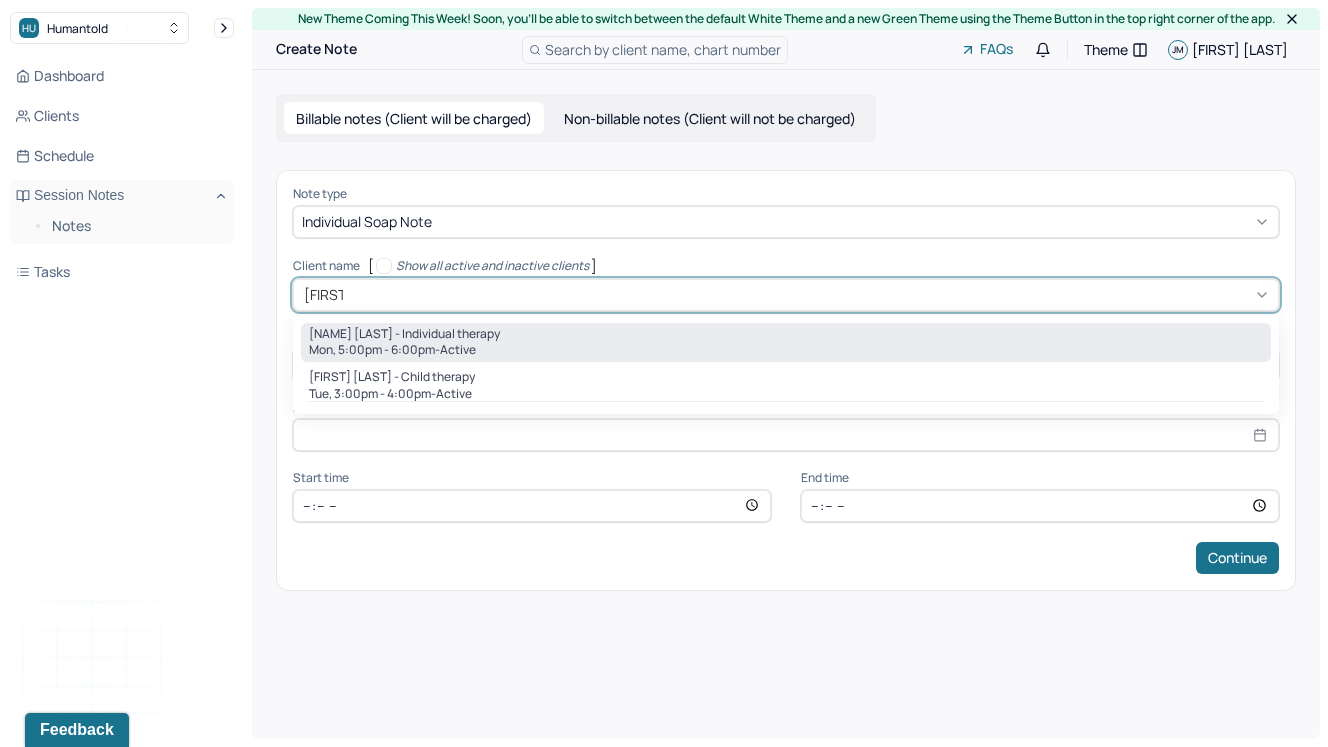 click on "Mon, 5:00pm - 6:00pm  -  active" at bounding box center (786, 350) 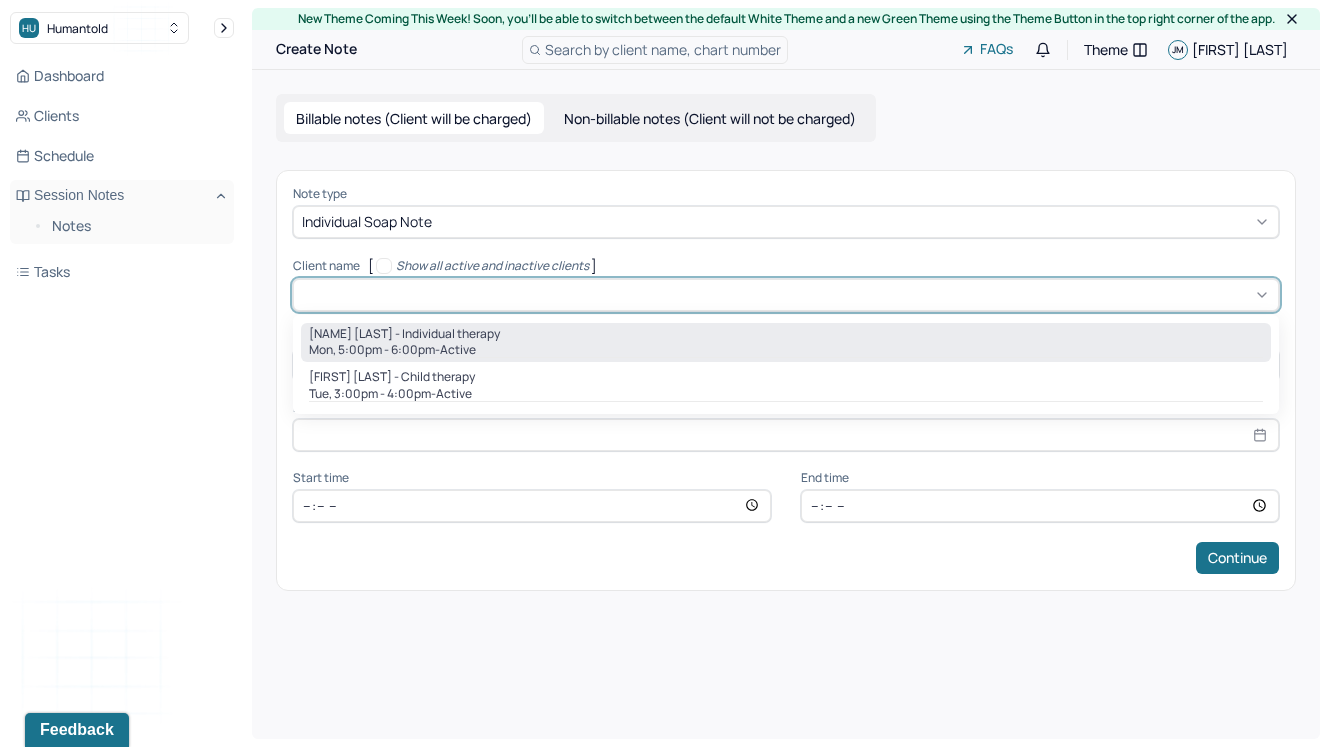 type on "Jul 28, 2025" 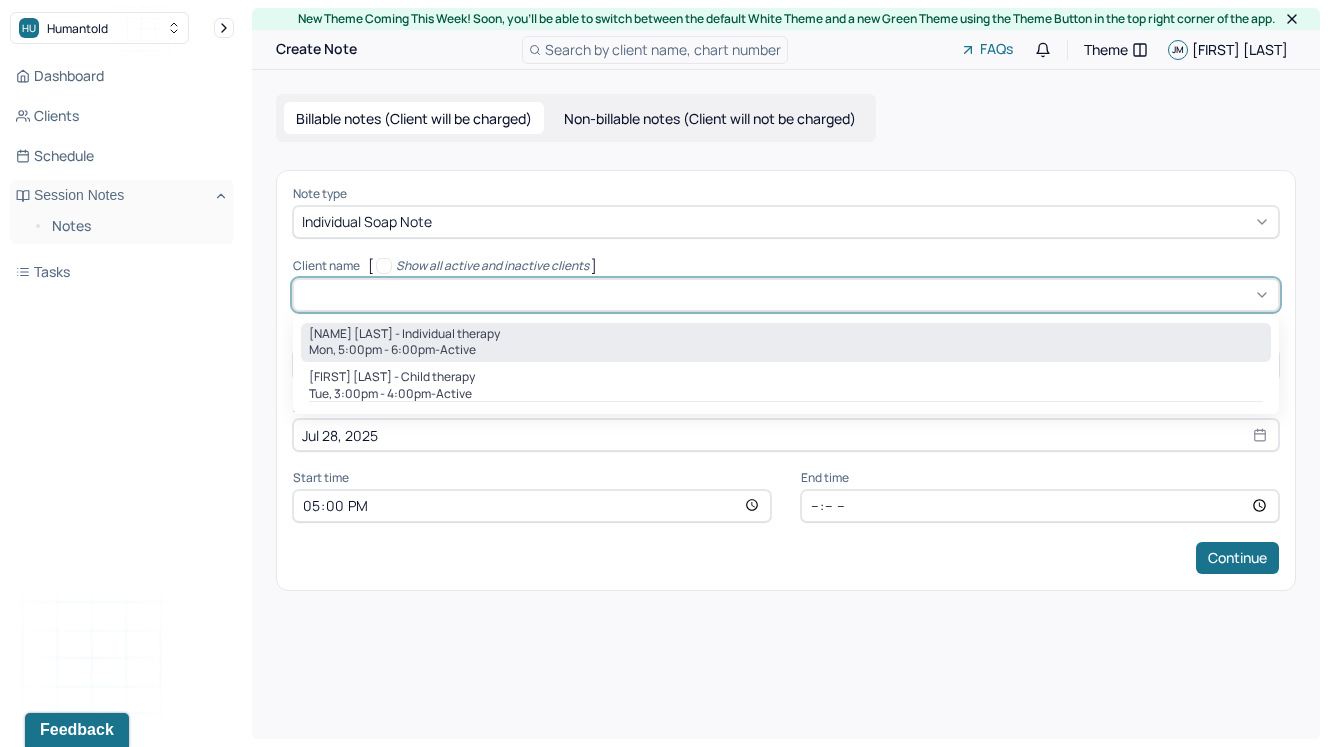 type on "18:00" 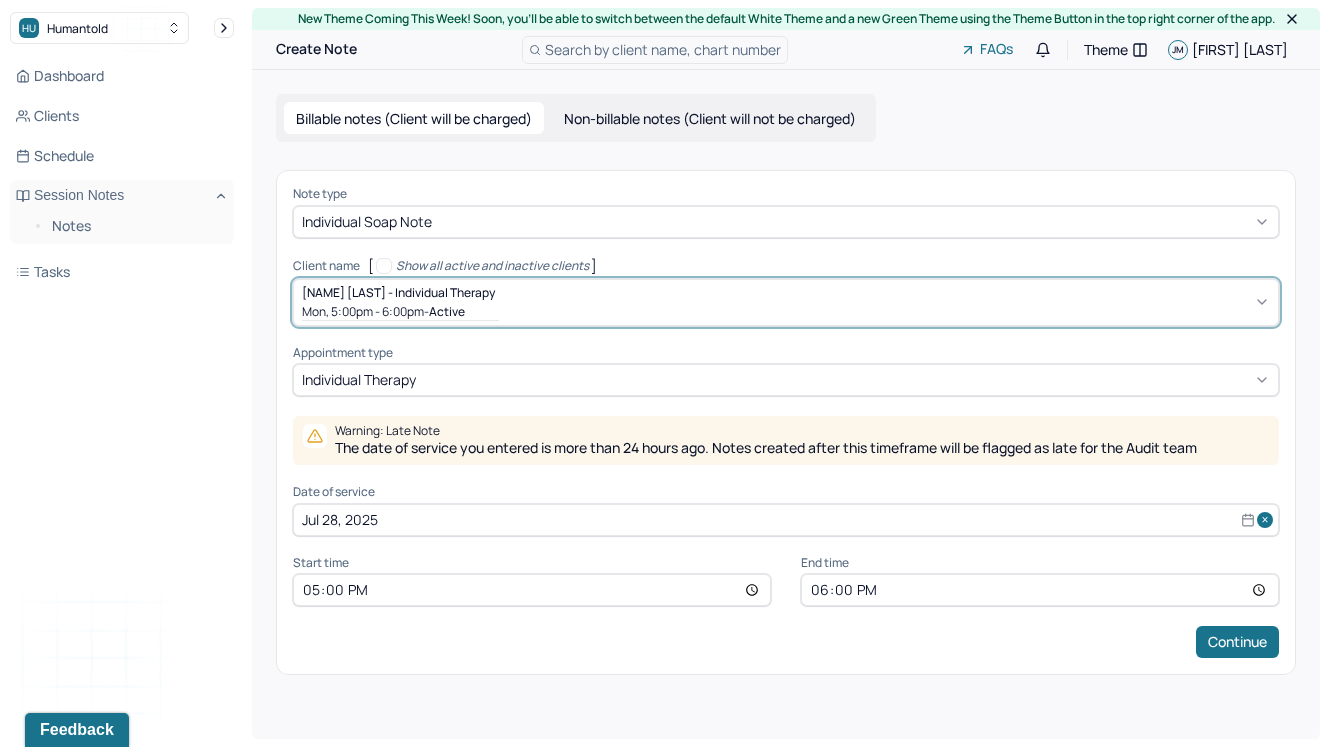 click on "Jul 28, 2025" at bounding box center [786, 520] 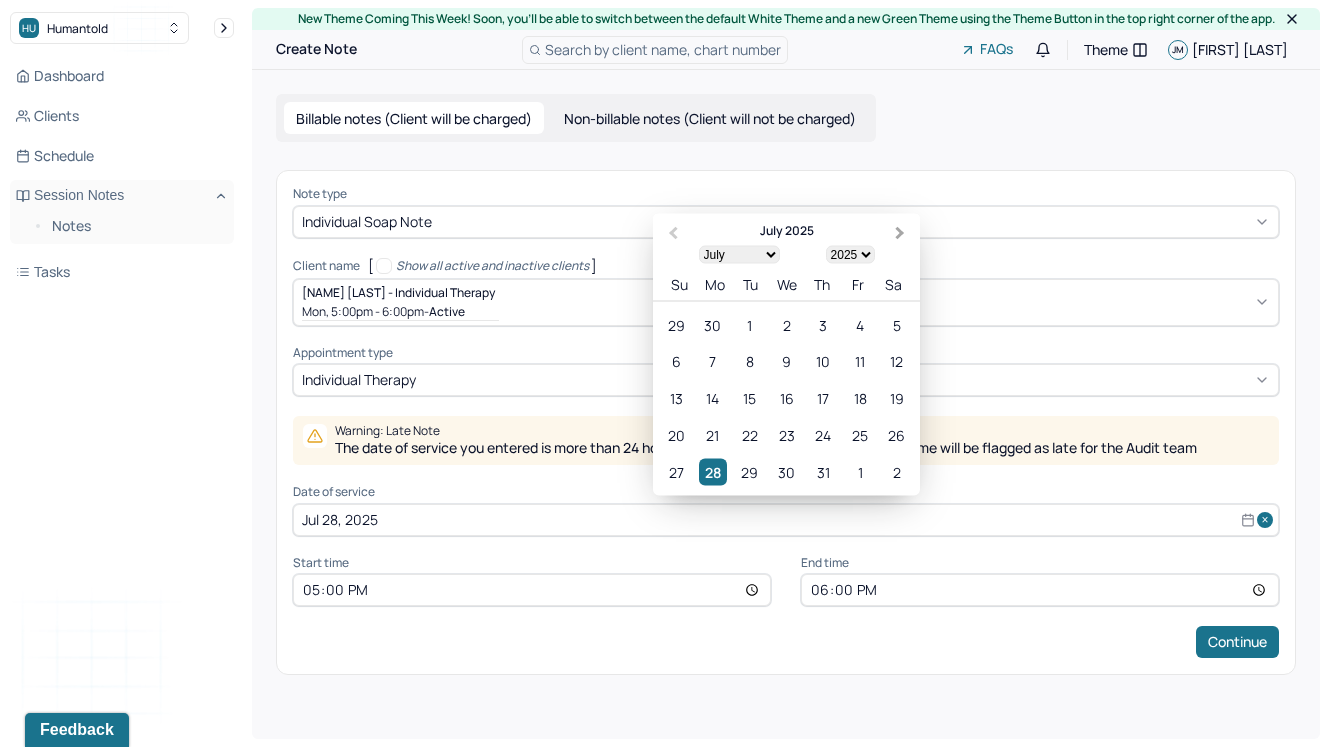 click on "Next Month" at bounding box center (900, 233) 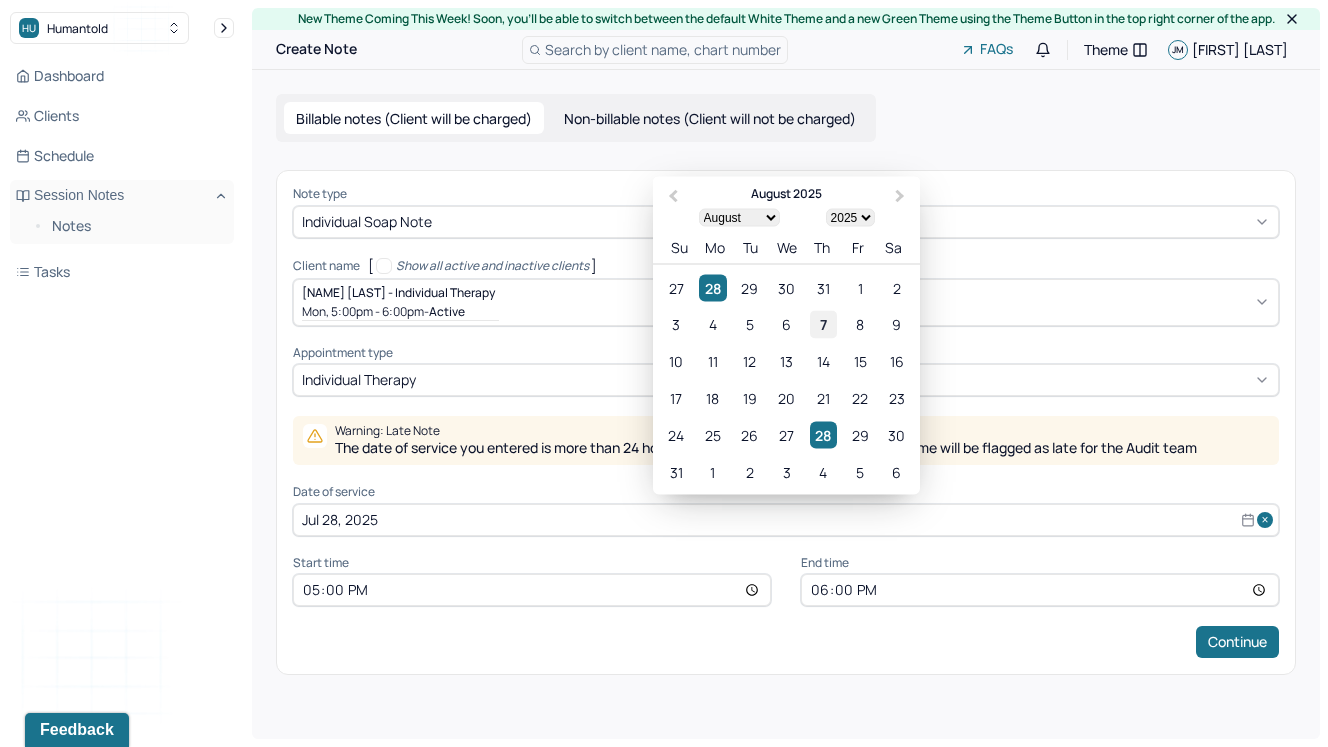 click on "7" at bounding box center (823, 324) 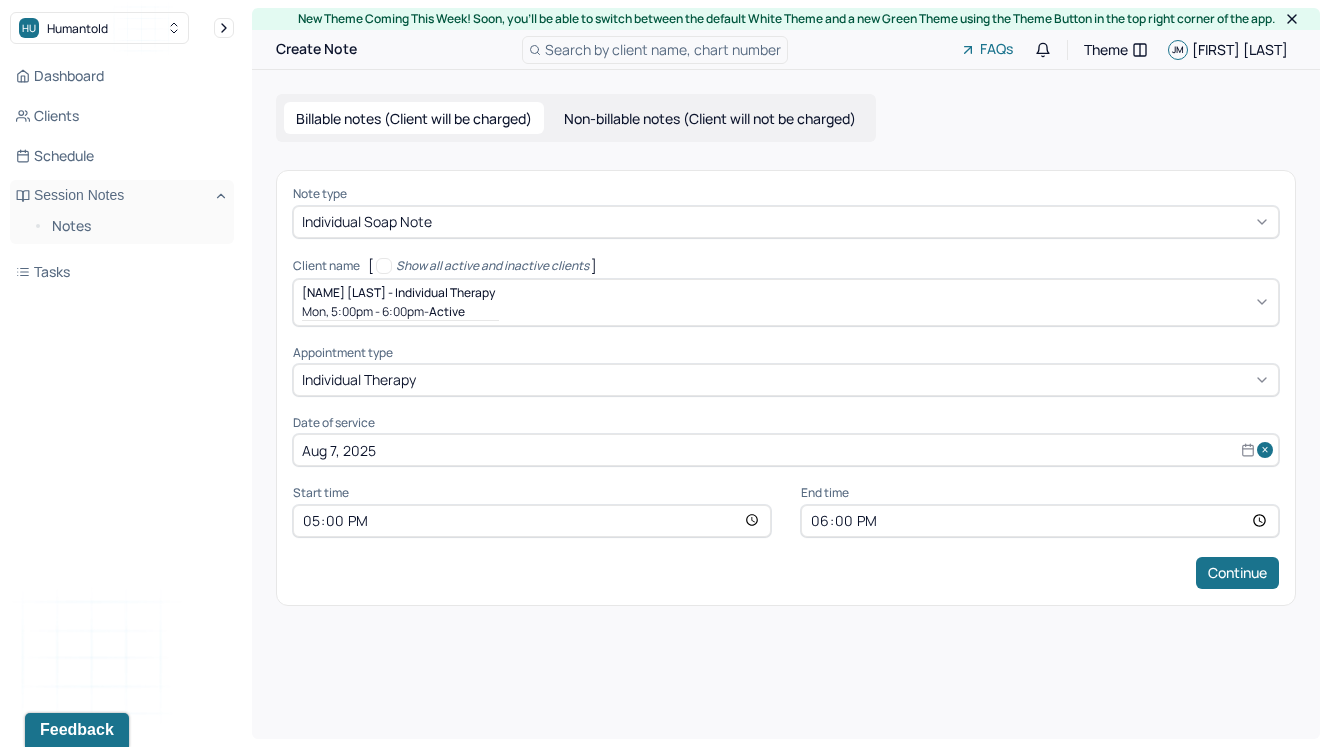 click on "17:00" at bounding box center (532, 521) 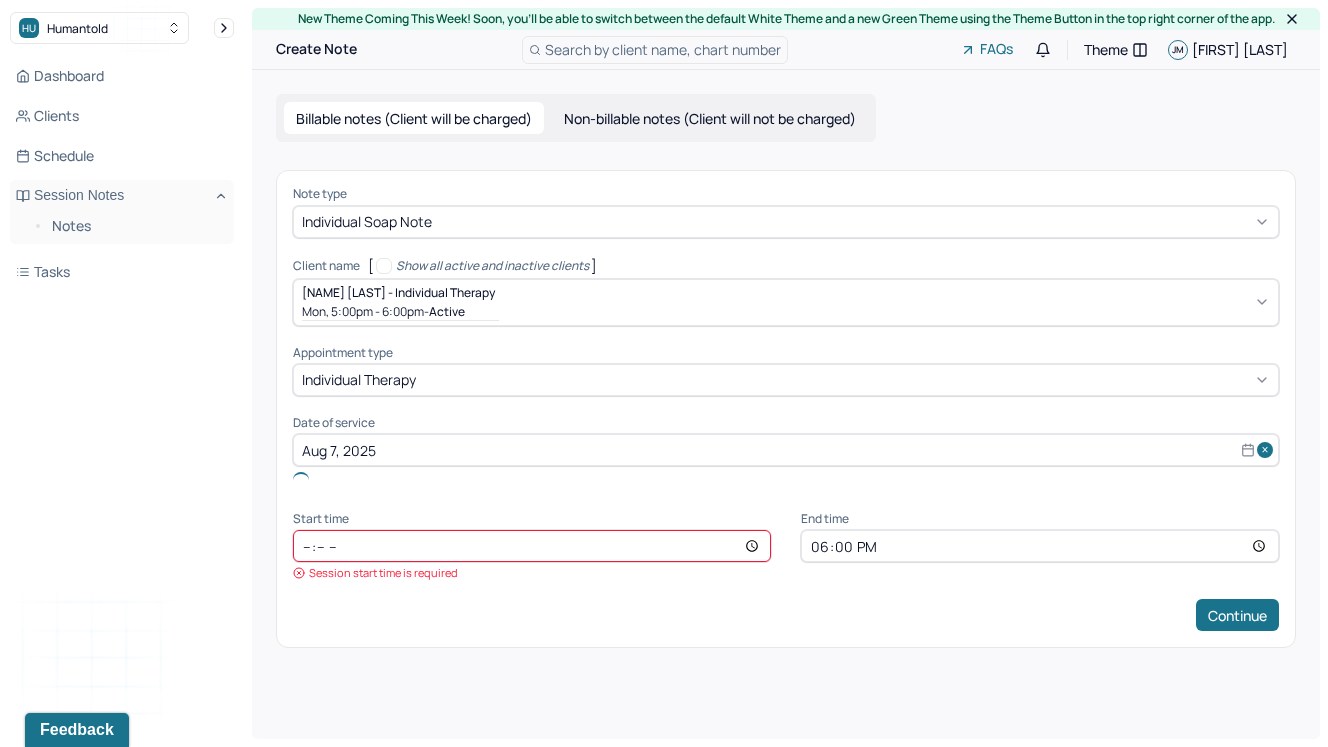 type on "18:00" 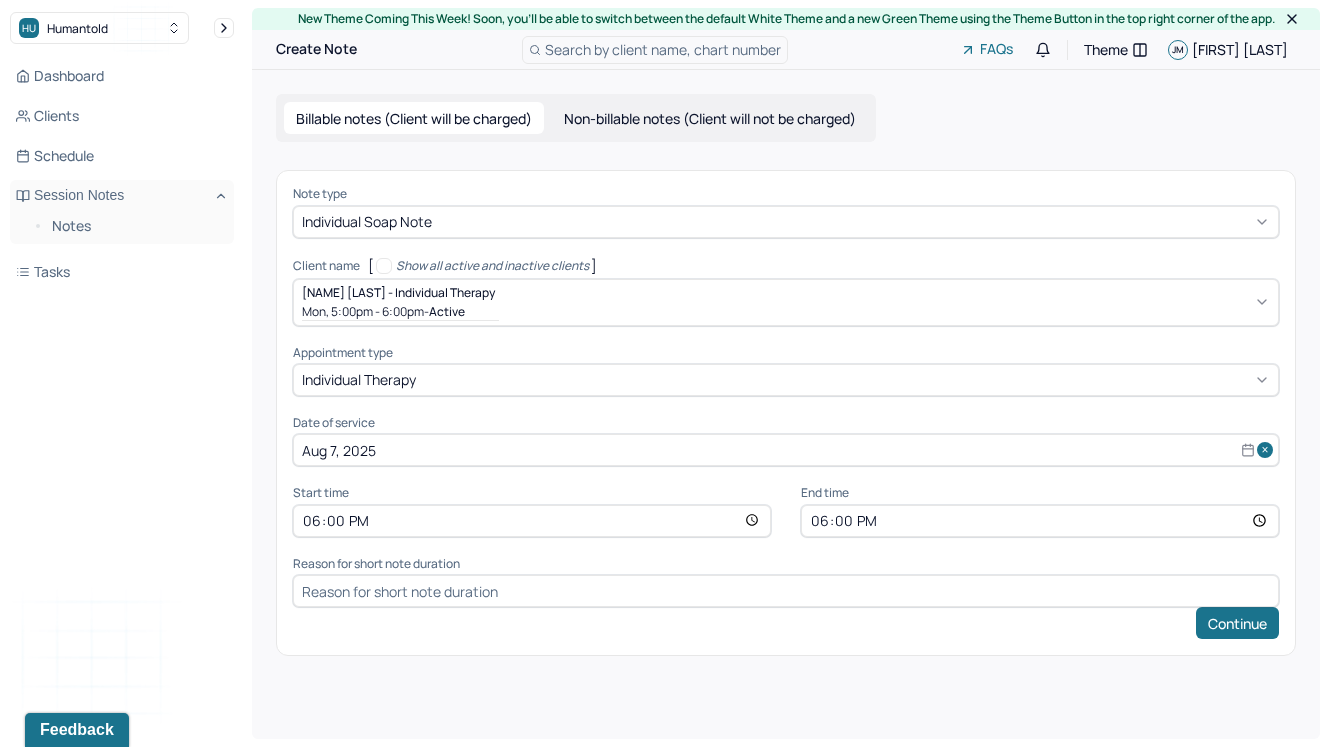 click on "18:00" at bounding box center (1040, 521) 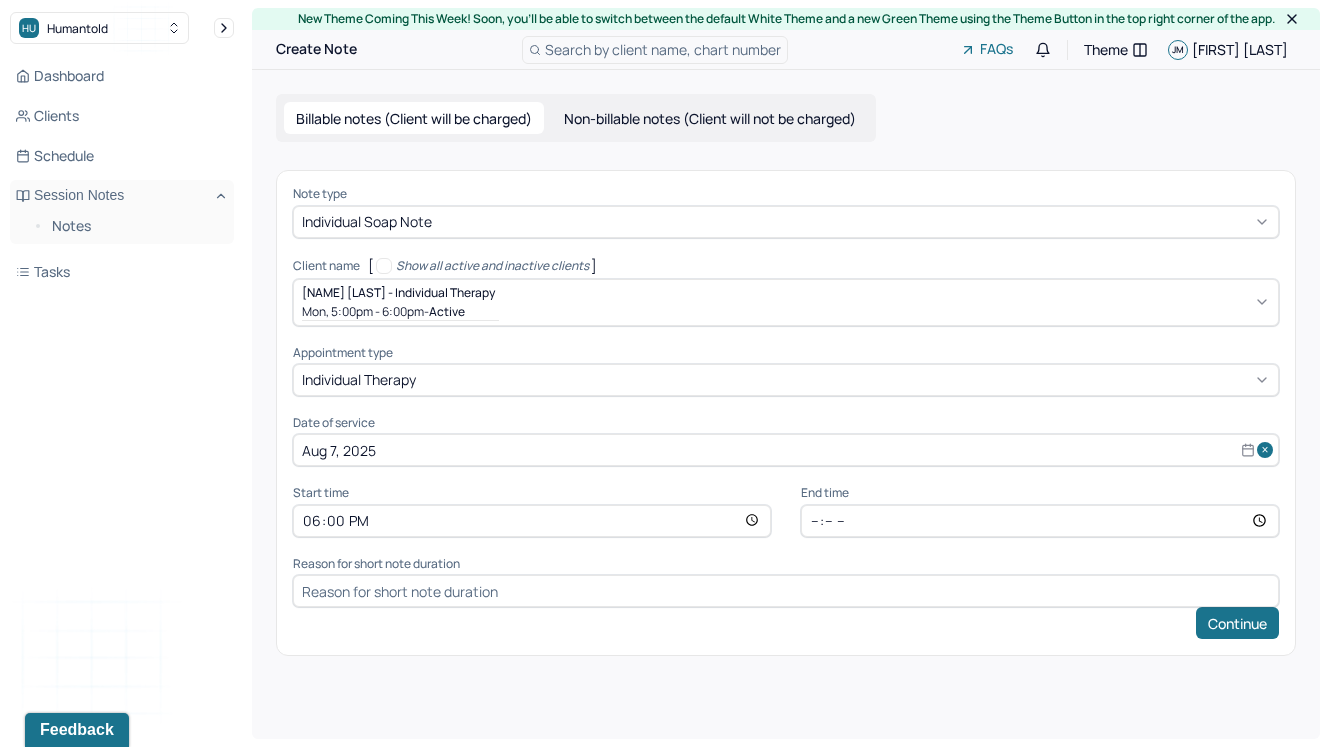type on "19:00" 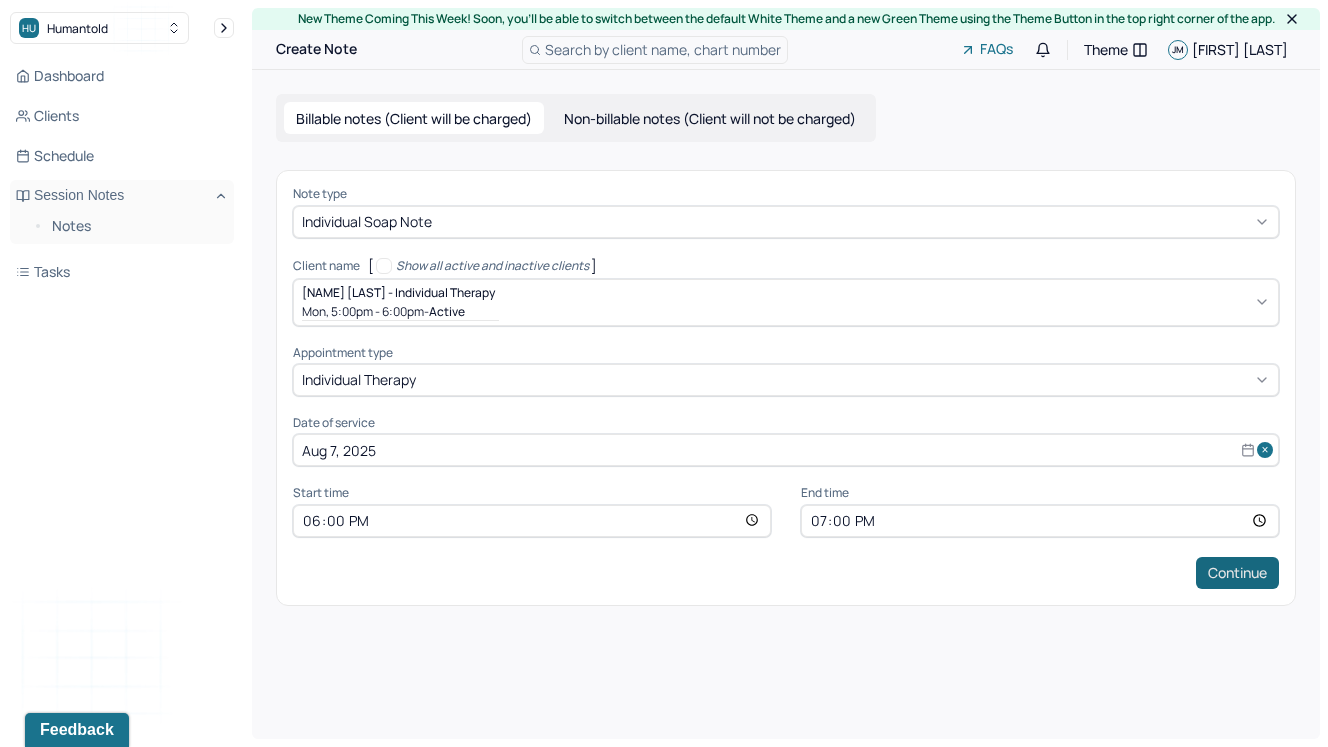 click on "Continue" at bounding box center [1237, 573] 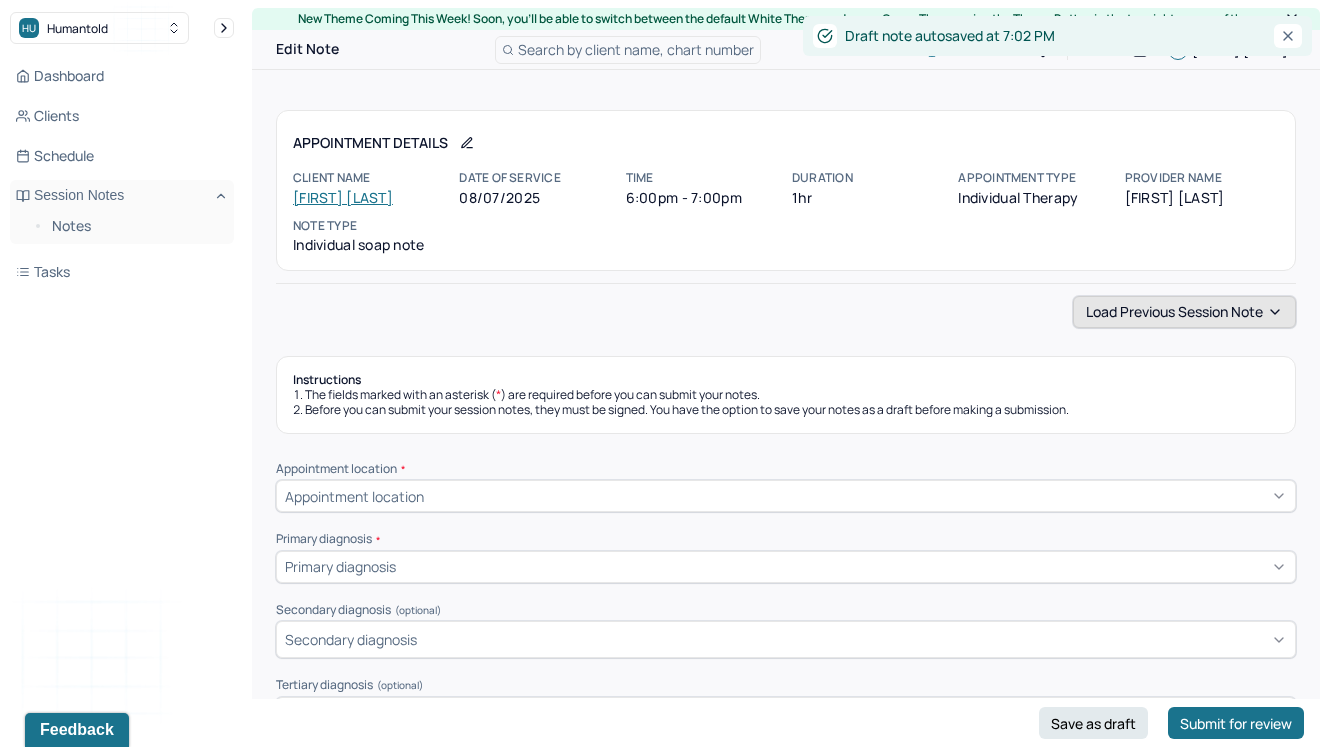click on "Load previous session note" at bounding box center (1184, 312) 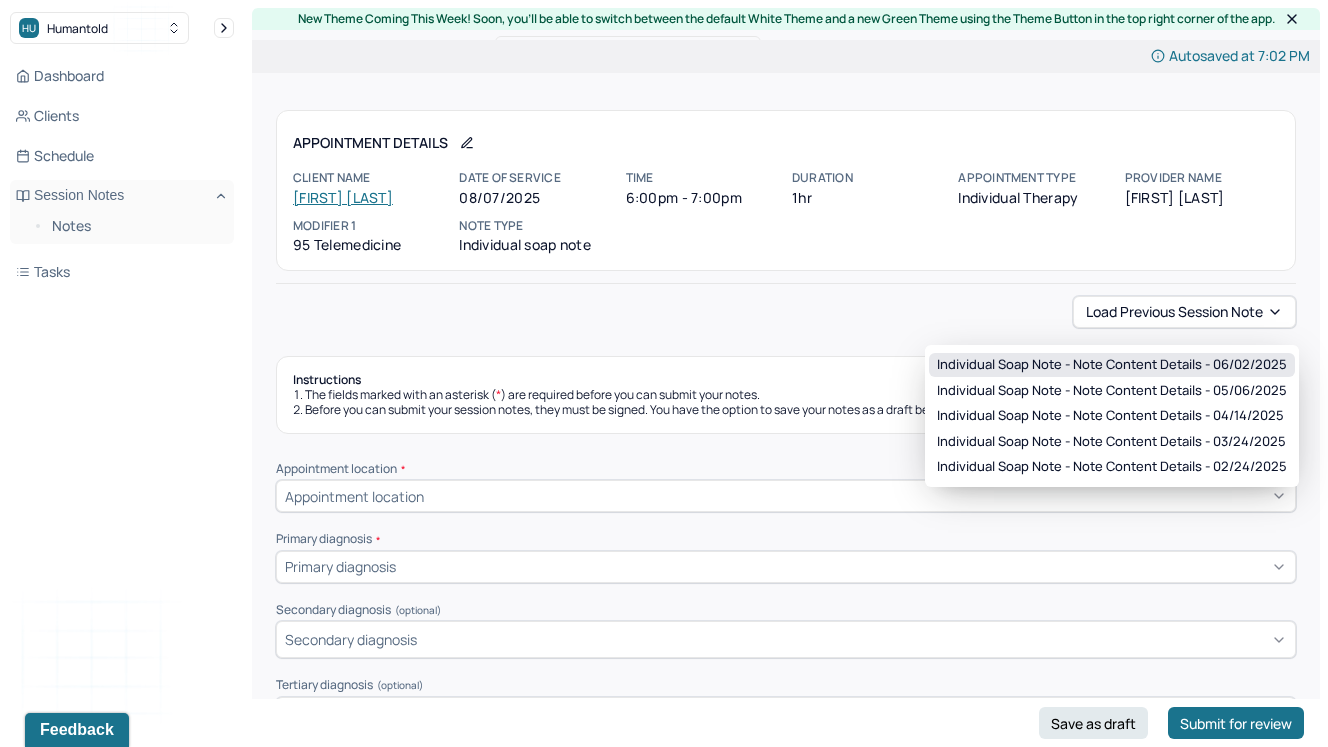 click on "Individual soap note   - Note content Details -   06/02/2025" at bounding box center [1112, 365] 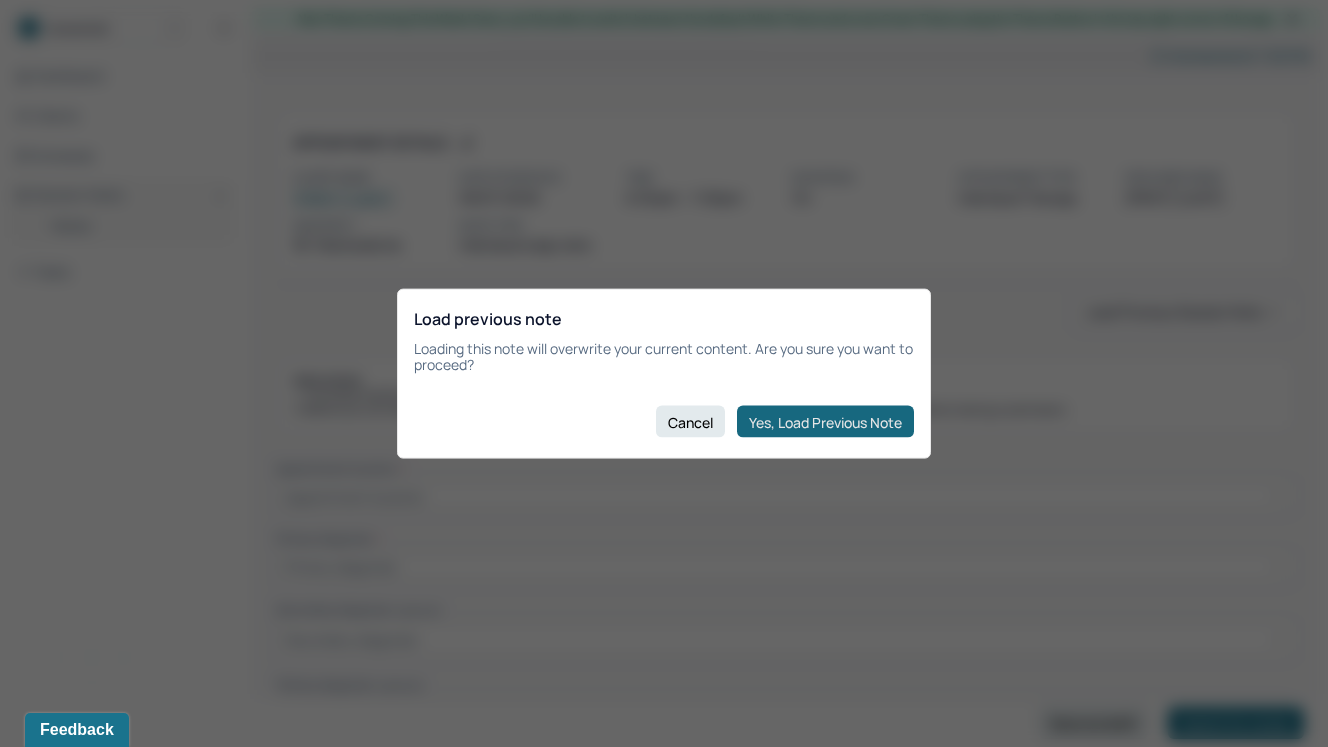 click on "Yes, Load Previous Note" at bounding box center [825, 422] 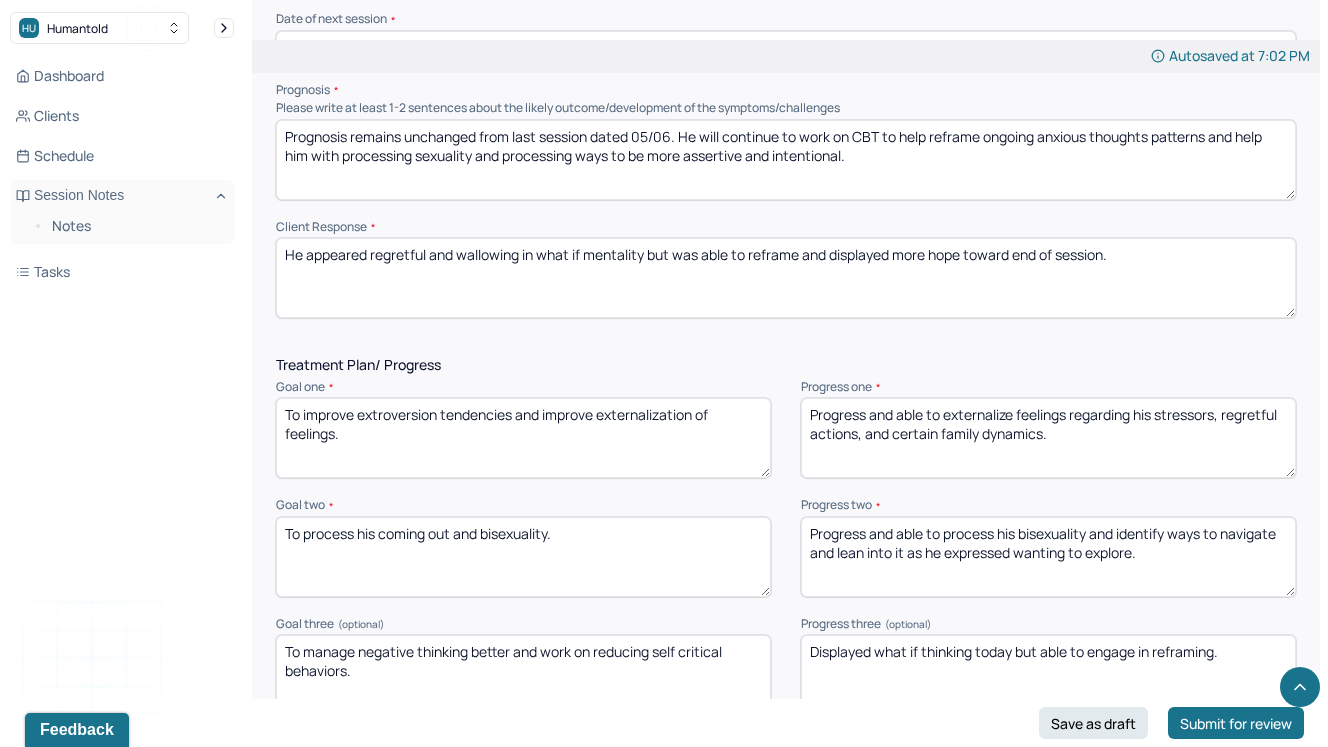 scroll, scrollTop: 2506, scrollLeft: 0, axis: vertical 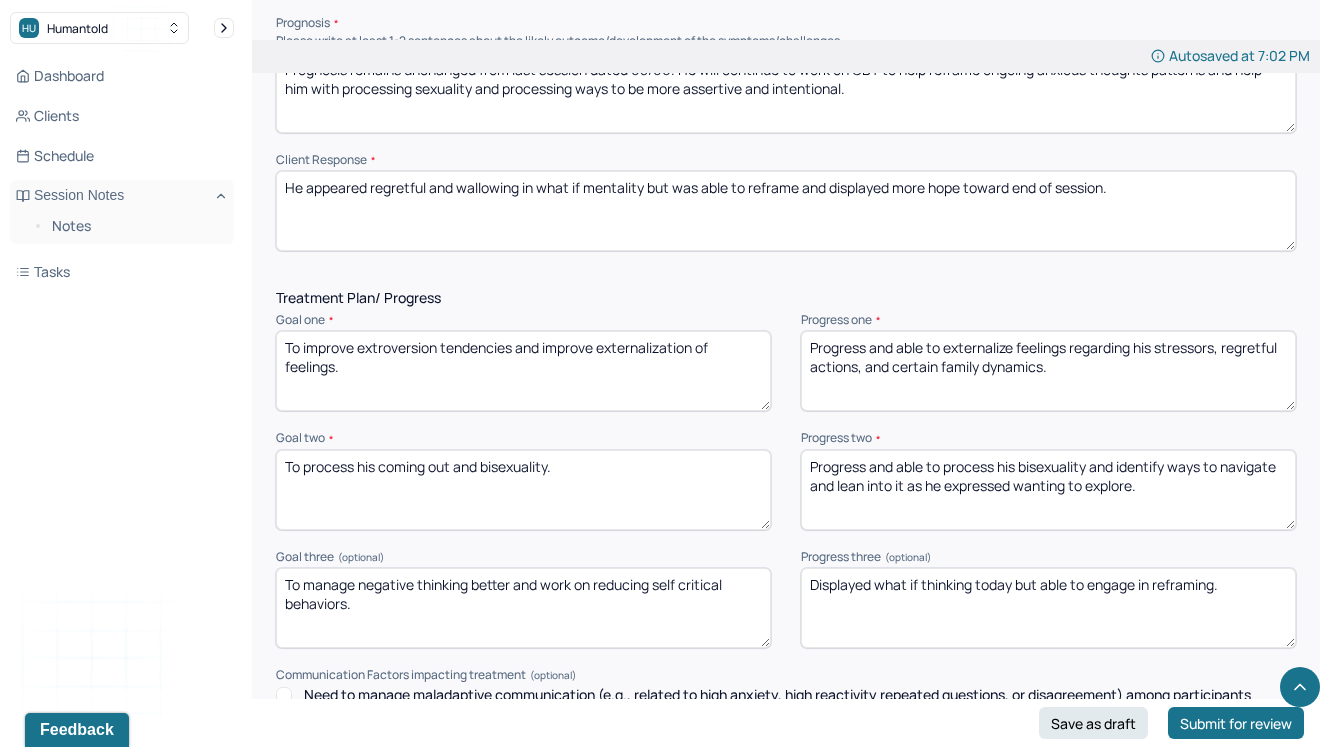 click on "To improve extroversion tendencies and improve externalization of feelings." at bounding box center (523, 371) 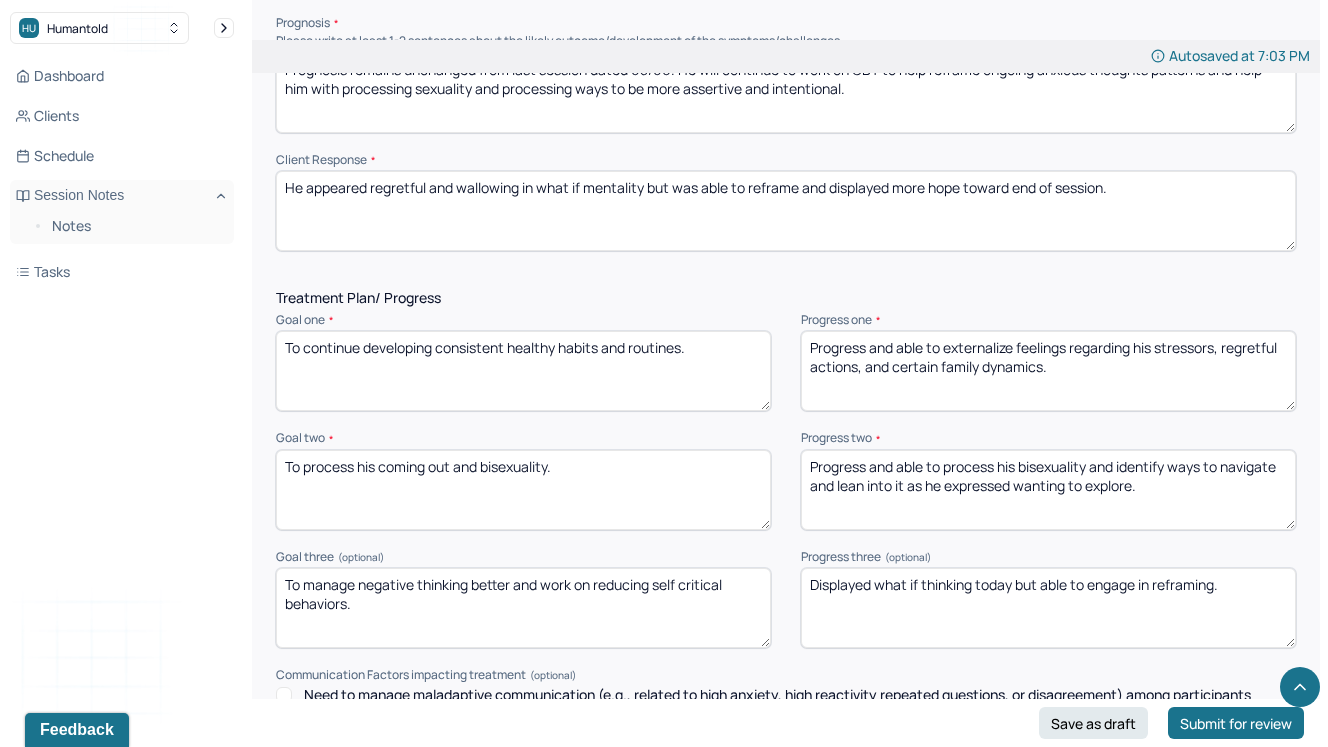 type on "To continue developing consistent healthy habits and routines." 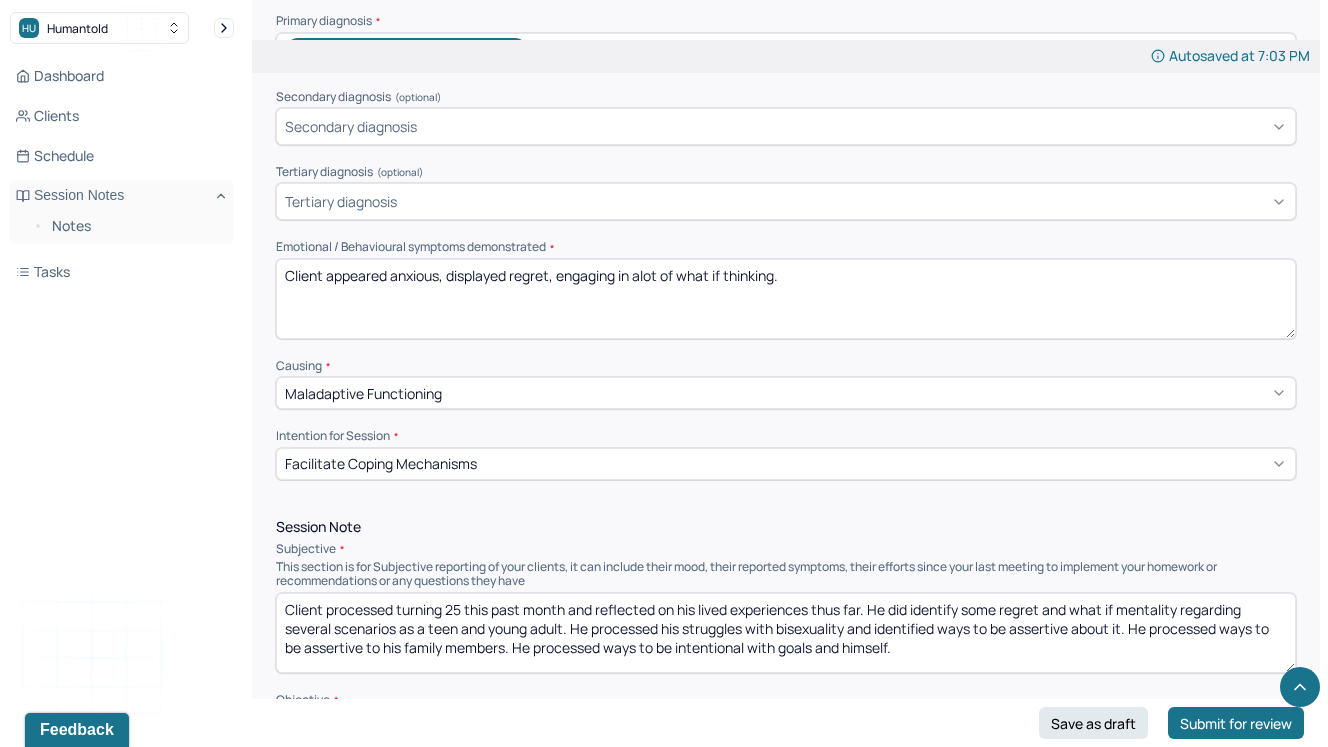 scroll, scrollTop: 733, scrollLeft: 0, axis: vertical 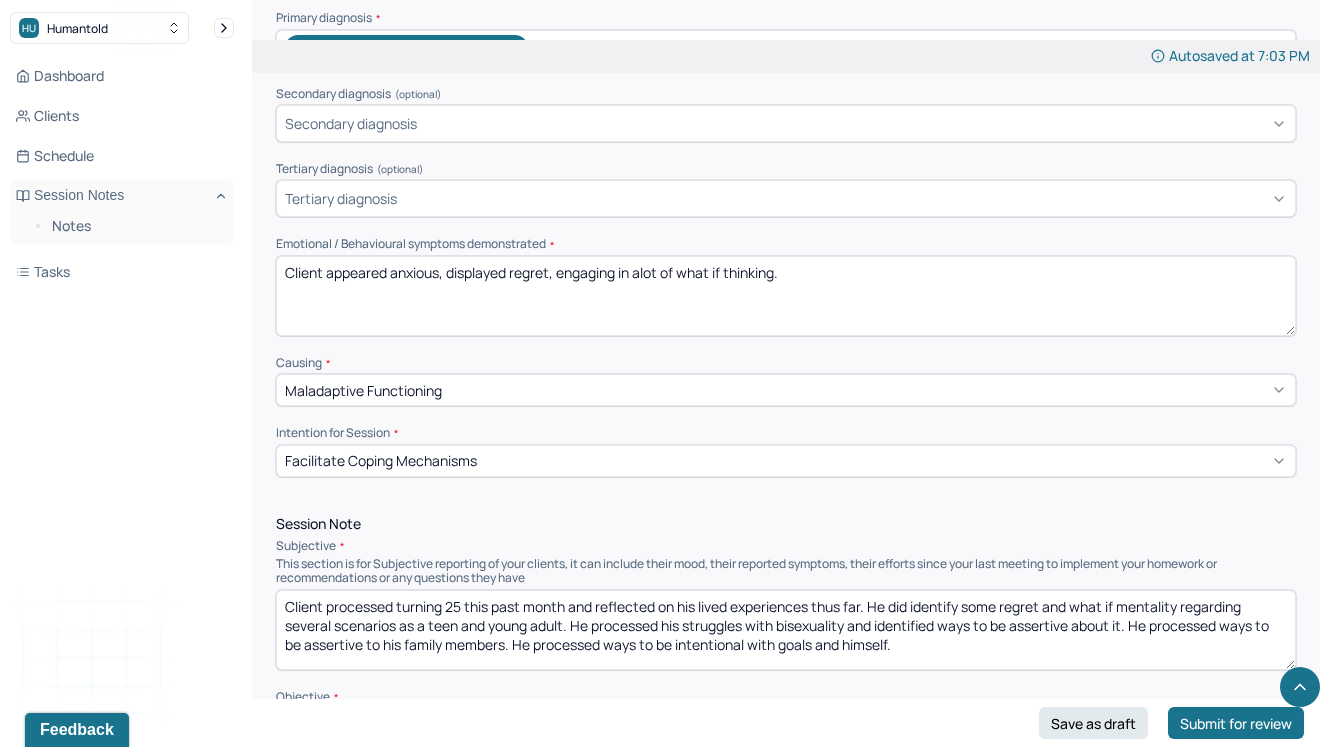 drag, startPoint x: 823, startPoint y: 282, endPoint x: 509, endPoint y: 289, distance: 314.078 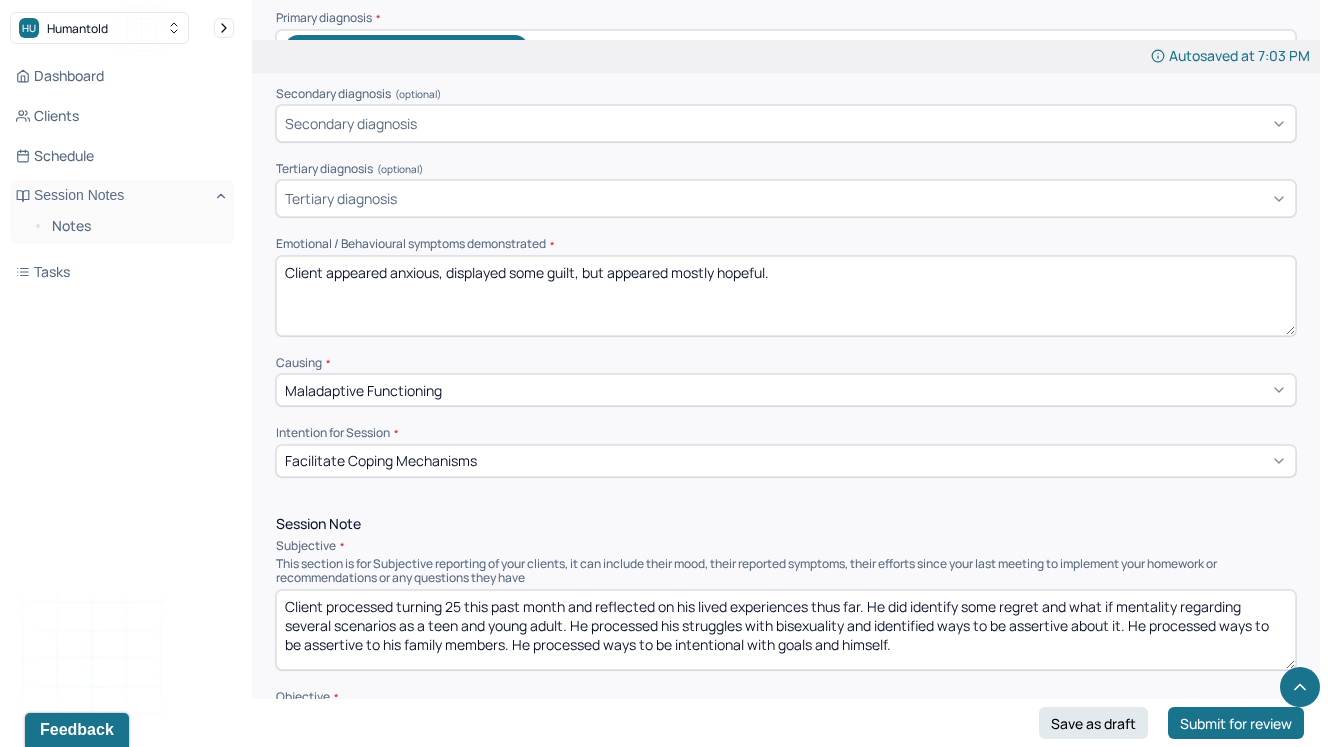 click on "Client appeared anxious, displayed some guilt, but appeared mostly hopeful." at bounding box center [786, 296] 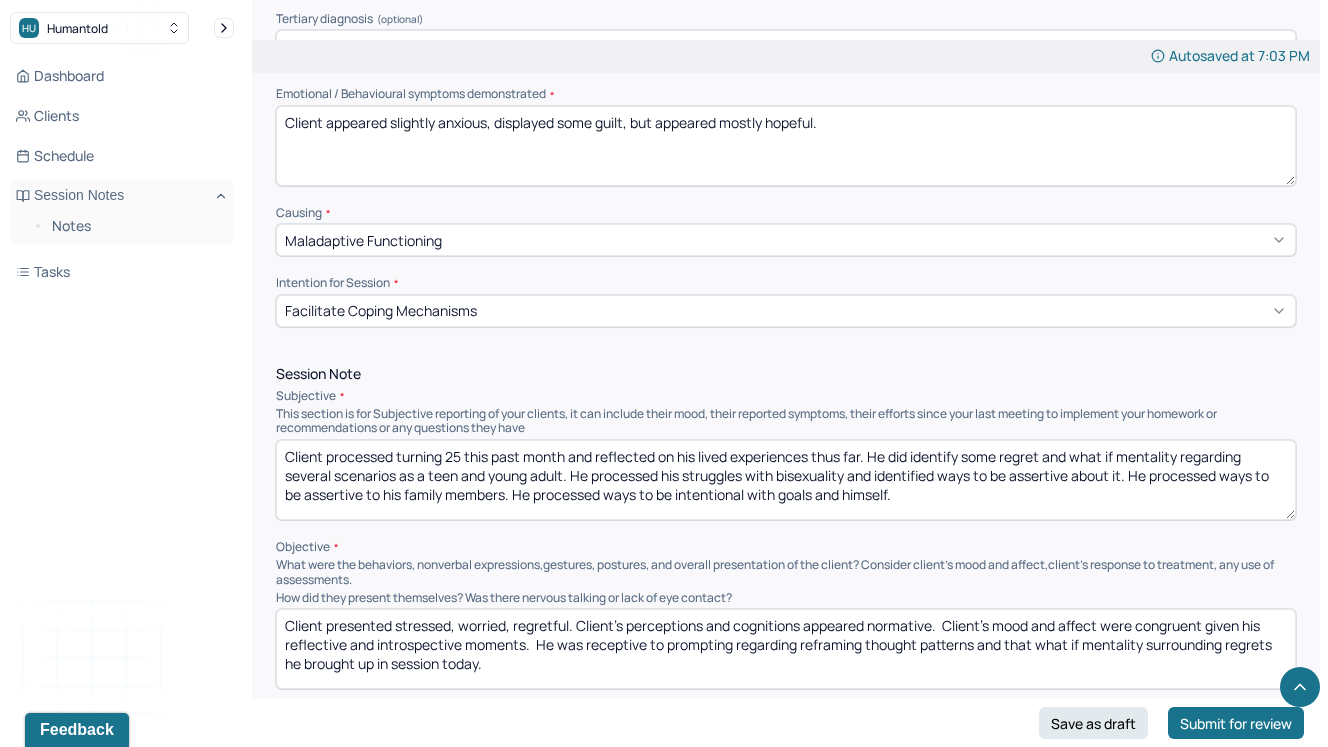 scroll, scrollTop: 900, scrollLeft: 0, axis: vertical 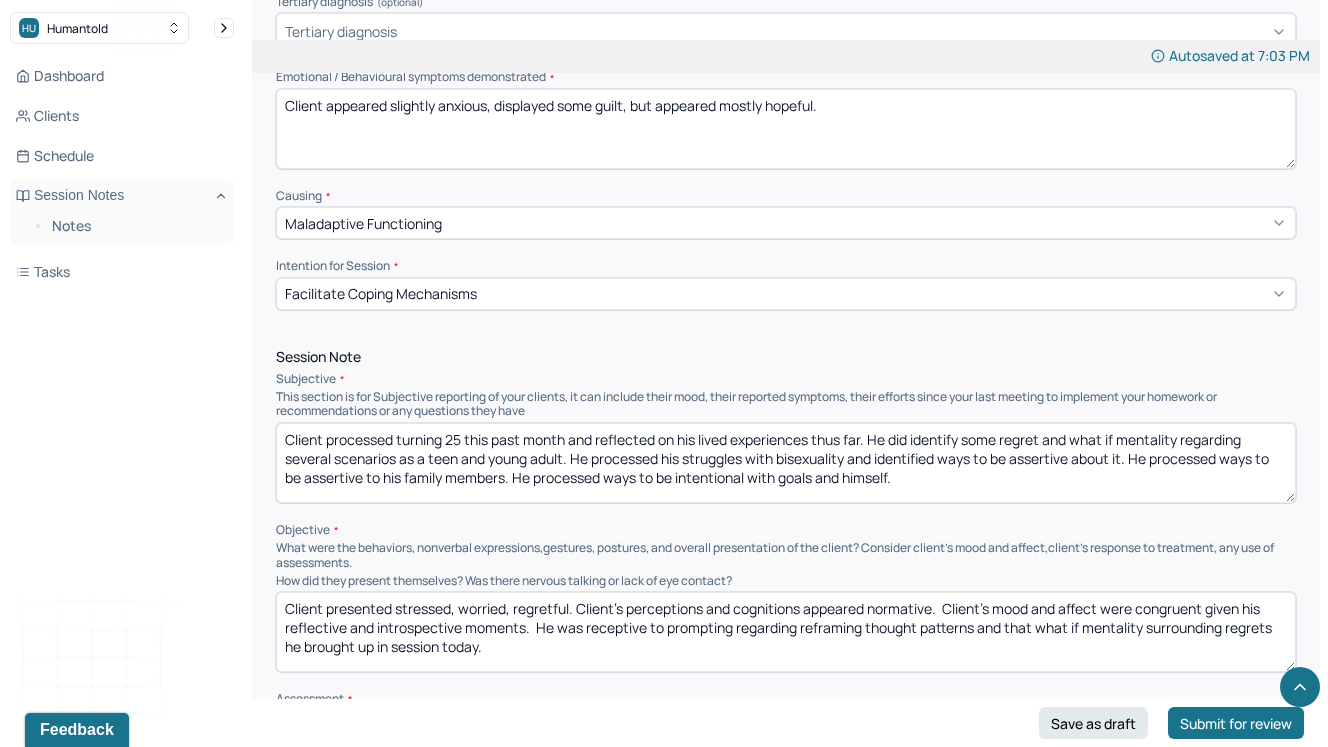 type on "Client appeared slightly anxious, displayed some guilt, but appeared mostly hopeful." 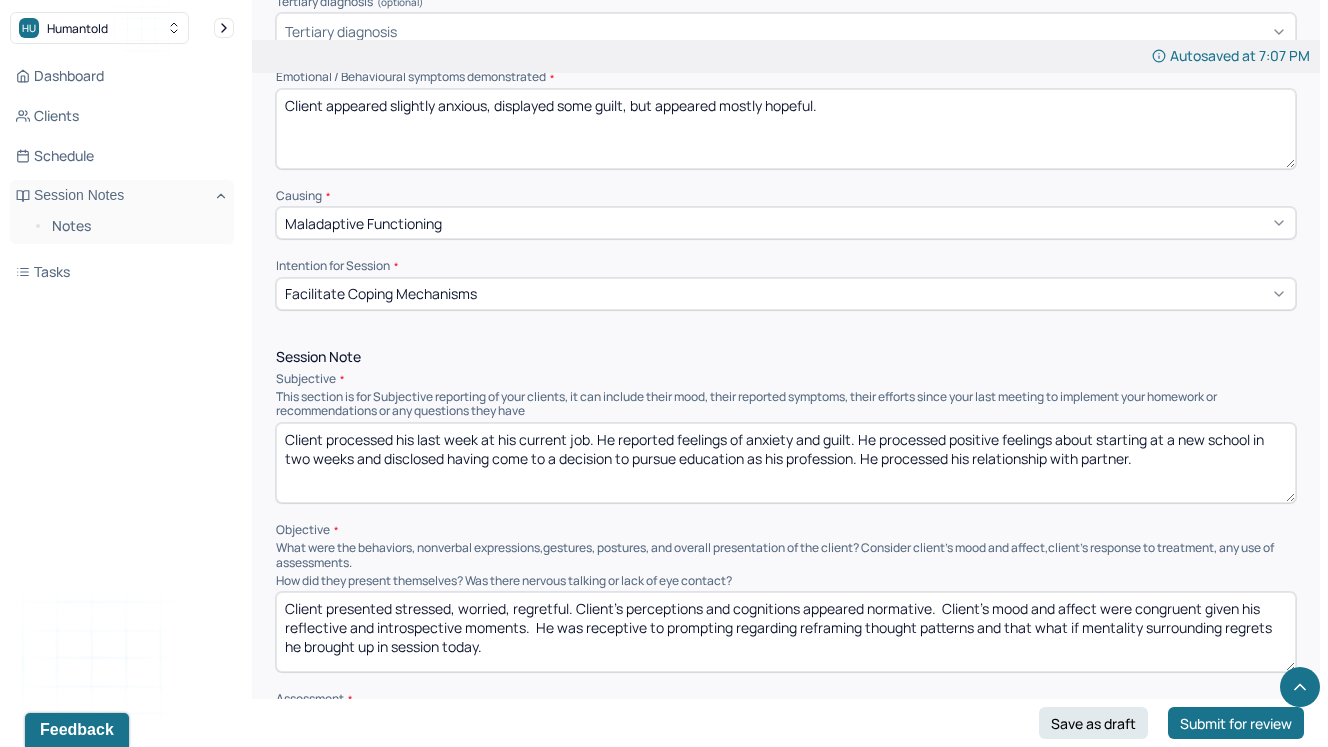 type on "Client processed his last week at his current job. He reported feelings of anxiety and guilt. He processed positive feelings about starting at a new school in two weeks and disclosed having come to a decision to pursue education as his profession. He processed his relationship with partner." 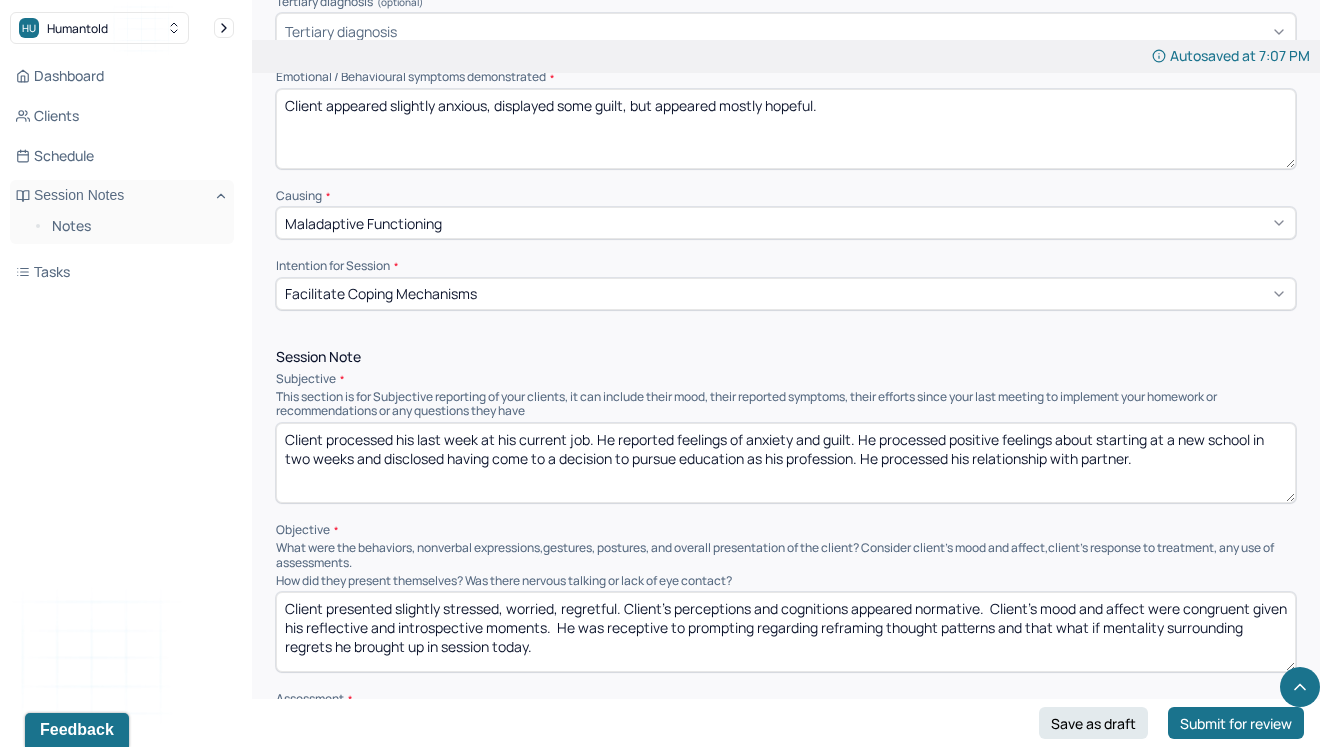 drag, startPoint x: 619, startPoint y: 615, endPoint x: 562, endPoint y: 616, distance: 57.00877 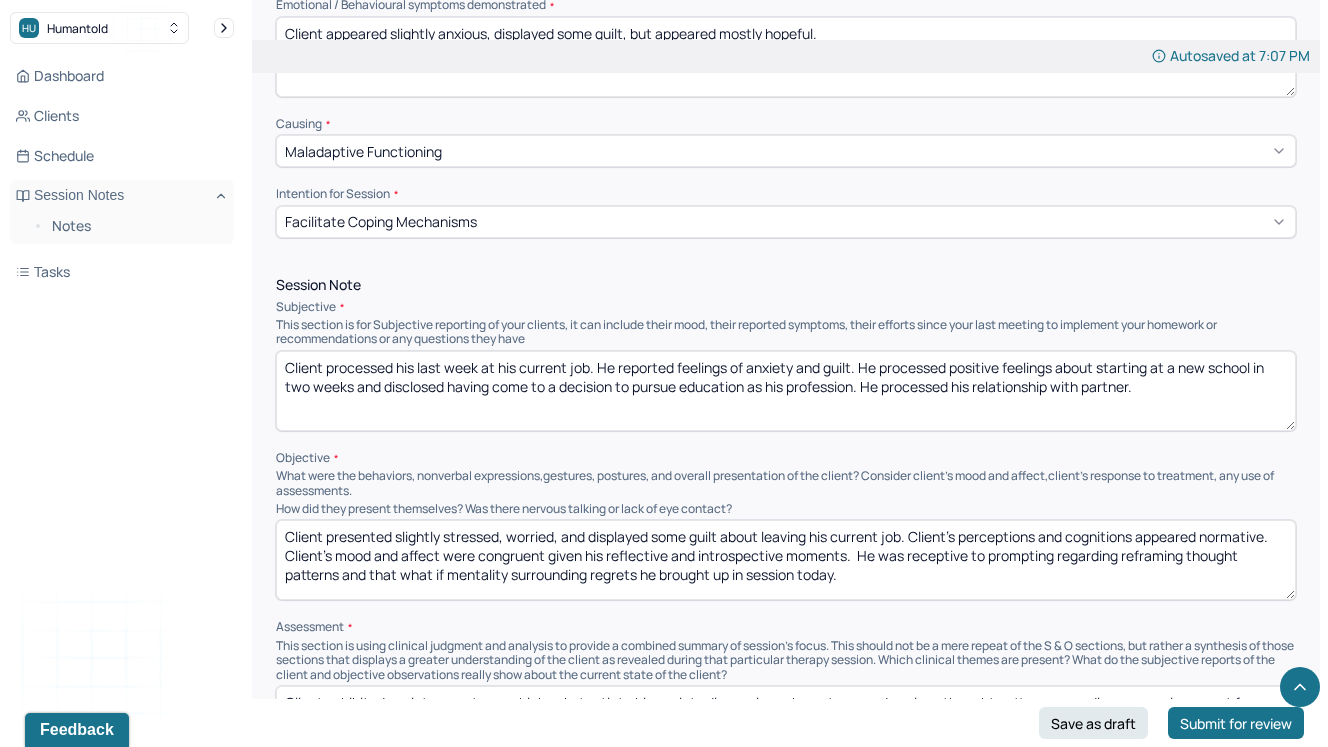 scroll, scrollTop: 973, scrollLeft: 0, axis: vertical 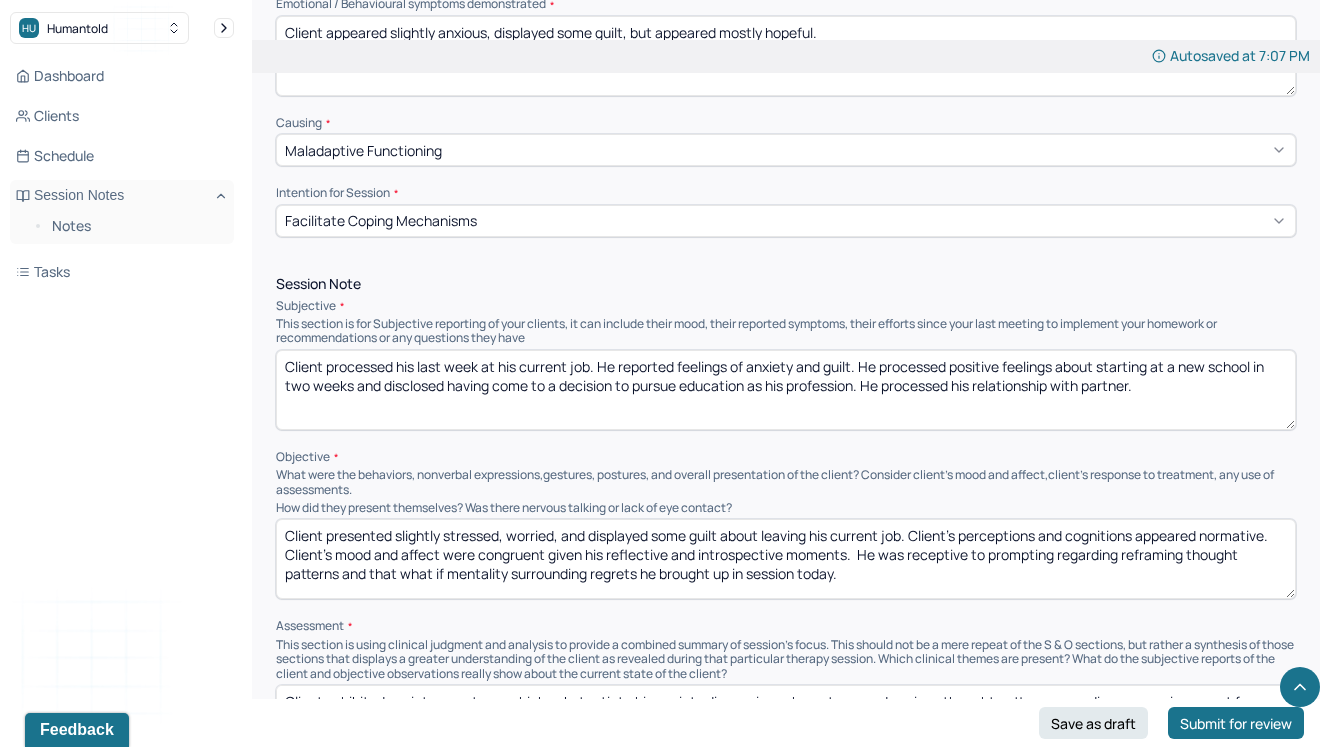 click on "Client presented slightly stressed, worried, and displayed some guilt about leaving his current job. Client’s perceptions and cognitions appeared normative.  Client’s mood and affect were congruent given his reflective and introspective moments.  He was receptive to prompting regarding reframing thought patterns and that what if mentality surrounding regrets he brought up in session today." at bounding box center (786, 559) 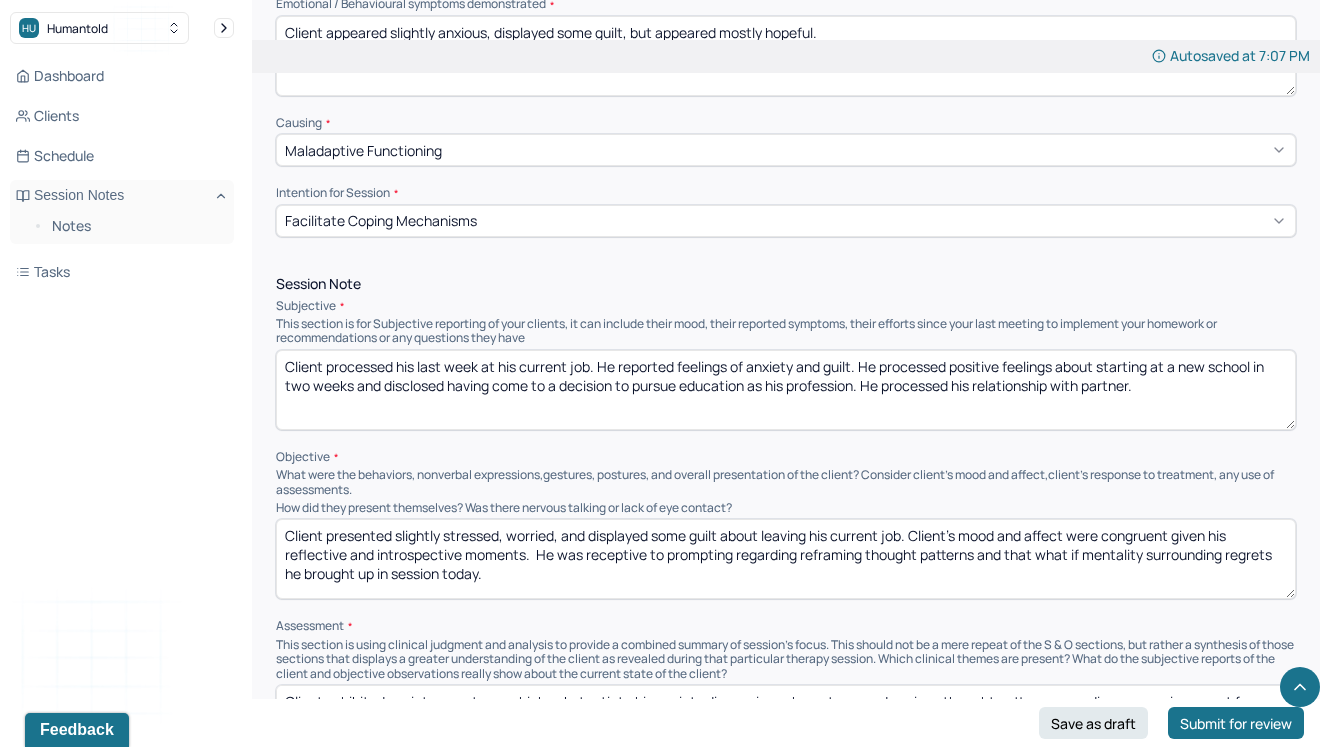 click on "Client presented slightly stressed, worried, and displayed some guilt about leaving his current job. Client’s mood and affect were congruent given his reflective and introspective moments.  He was receptive to prompting regarding reframing thought patterns and that what if mentality surrounding regrets he brought up in session today." at bounding box center (786, 559) 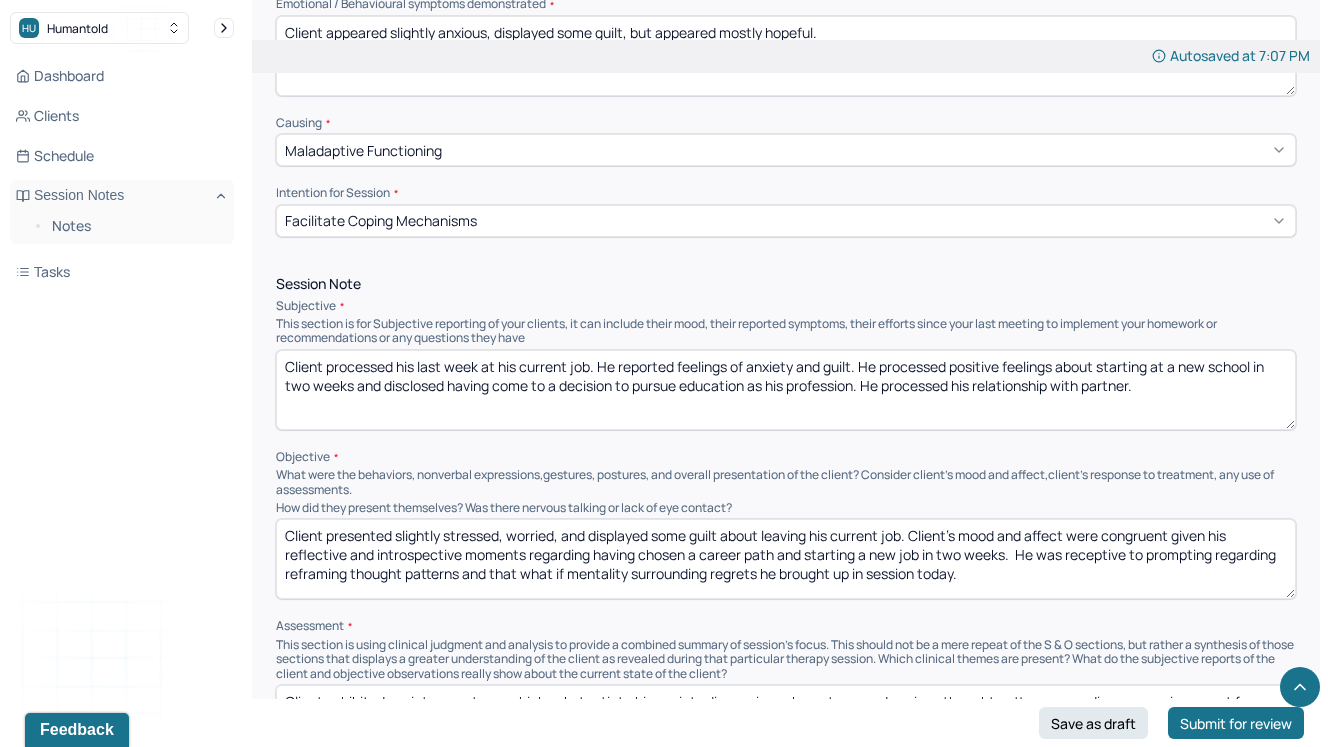 drag, startPoint x: 1019, startPoint y: 579, endPoint x: 464, endPoint y: 578, distance: 555.0009 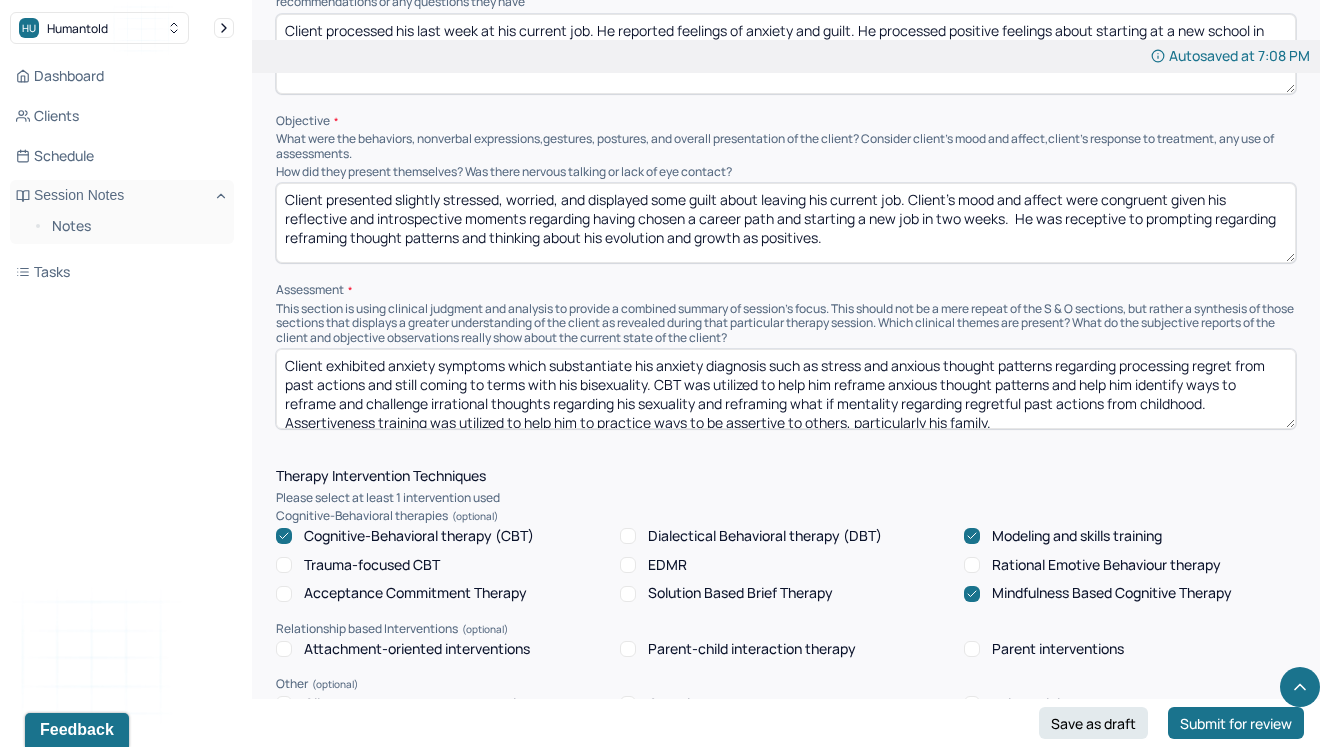 scroll, scrollTop: 1434, scrollLeft: 0, axis: vertical 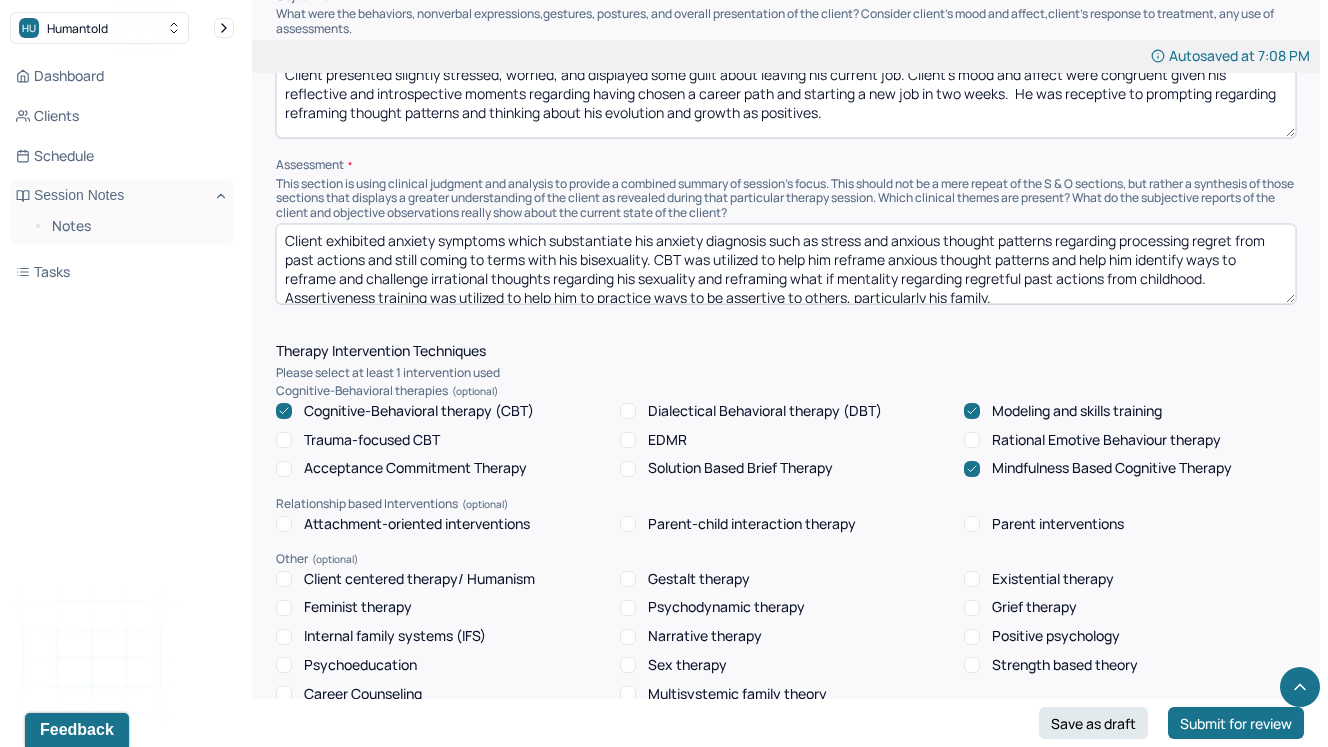 type on "Client presented slightly stressed, worried, and displayed some guilt about leaving his current job. Client’s mood and affect were congruent given his reflective and introspective moments regarding having chosen a career path and starting a new job in two weeks.  He was receptive to prompting regarding reframing thought patterns and thinking about his evolution and growth as positives." 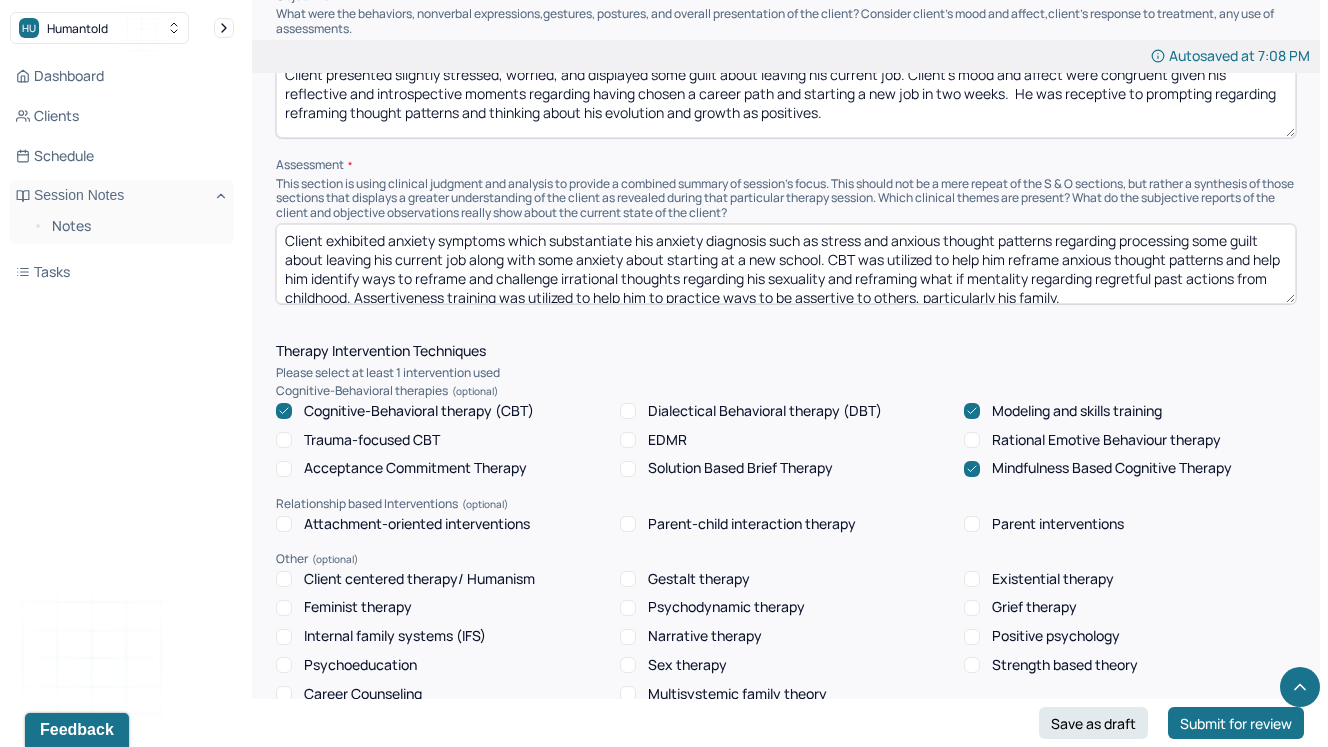 scroll, scrollTop: 9, scrollLeft: 0, axis: vertical 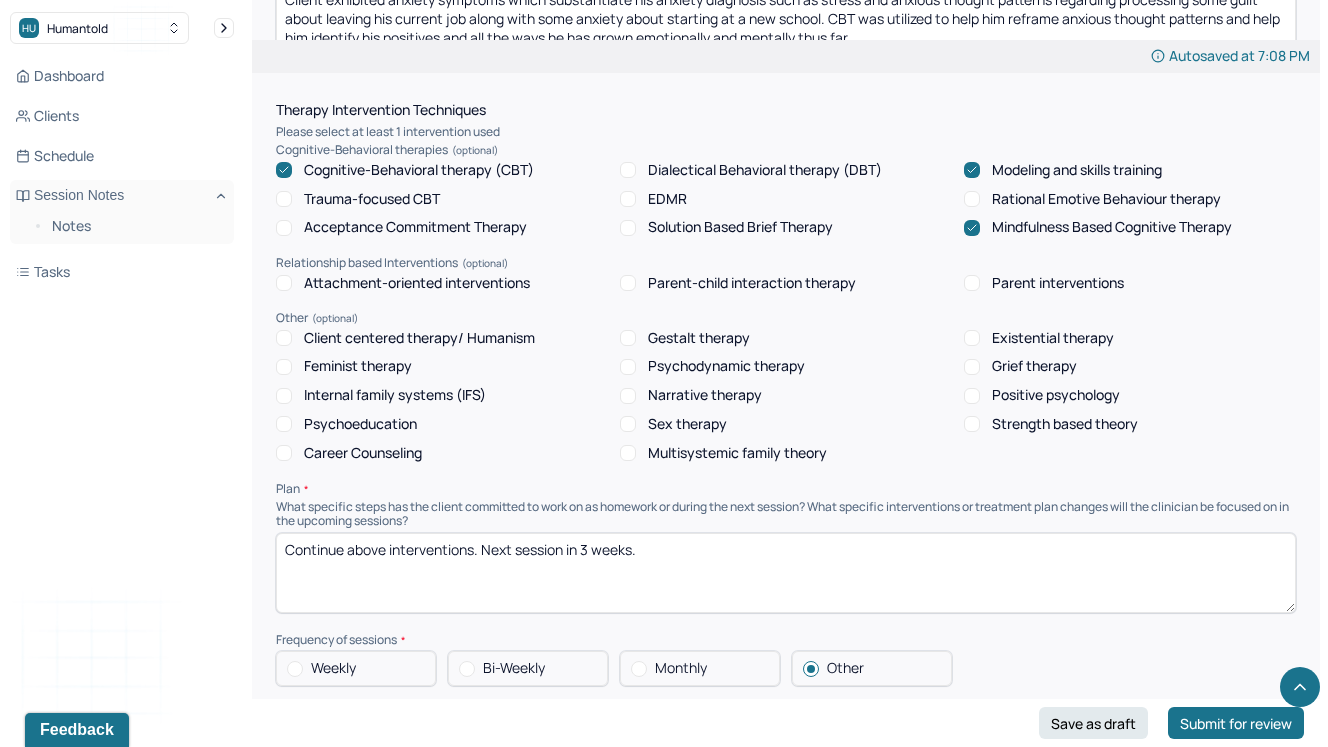type on "Client exhibited anxiety symptoms which substantiate his anxiety diagnosis such as stress and anxious thought patterns regarding processing some guilt about leaving his current job along with some anxiety about starting at a new school. CBT was utilized to help him reframe anxious thought patterns and help him identify his positives and all the ways he has grown emotionally and mentally thus far." 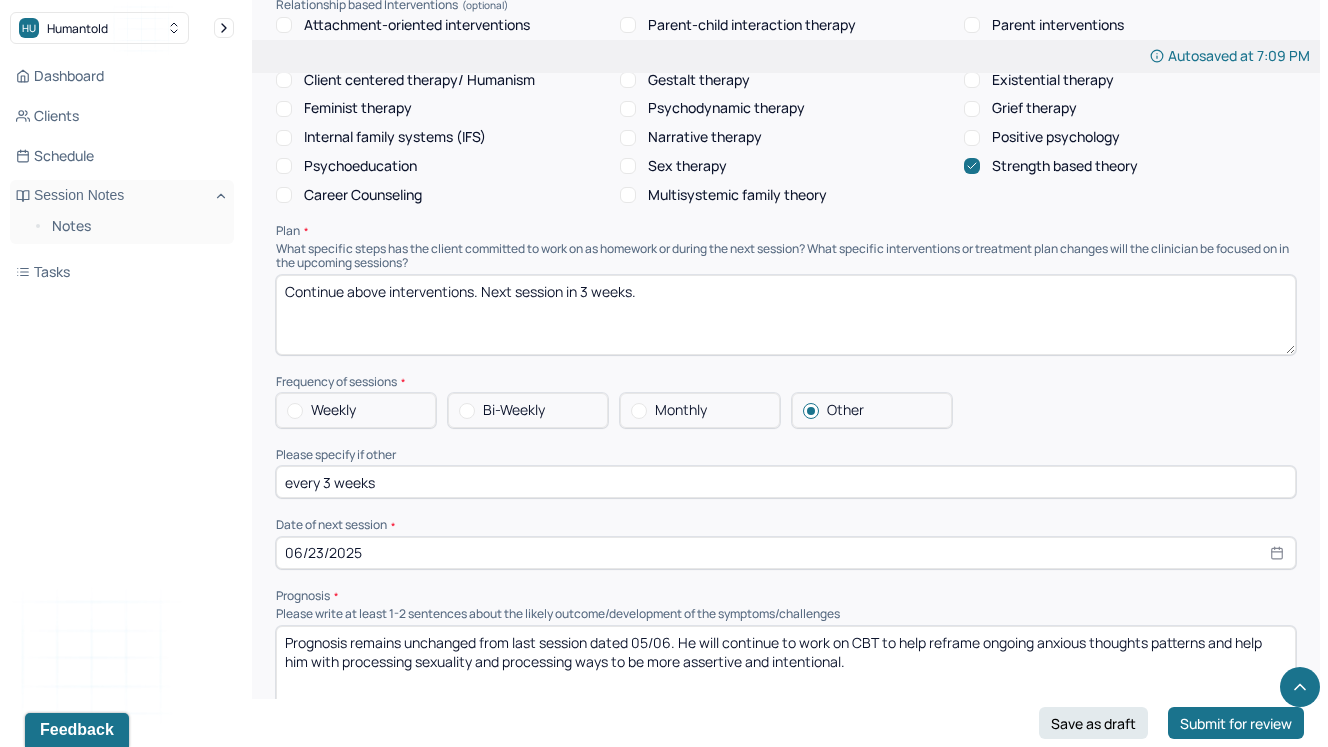 scroll, scrollTop: 1939, scrollLeft: 0, axis: vertical 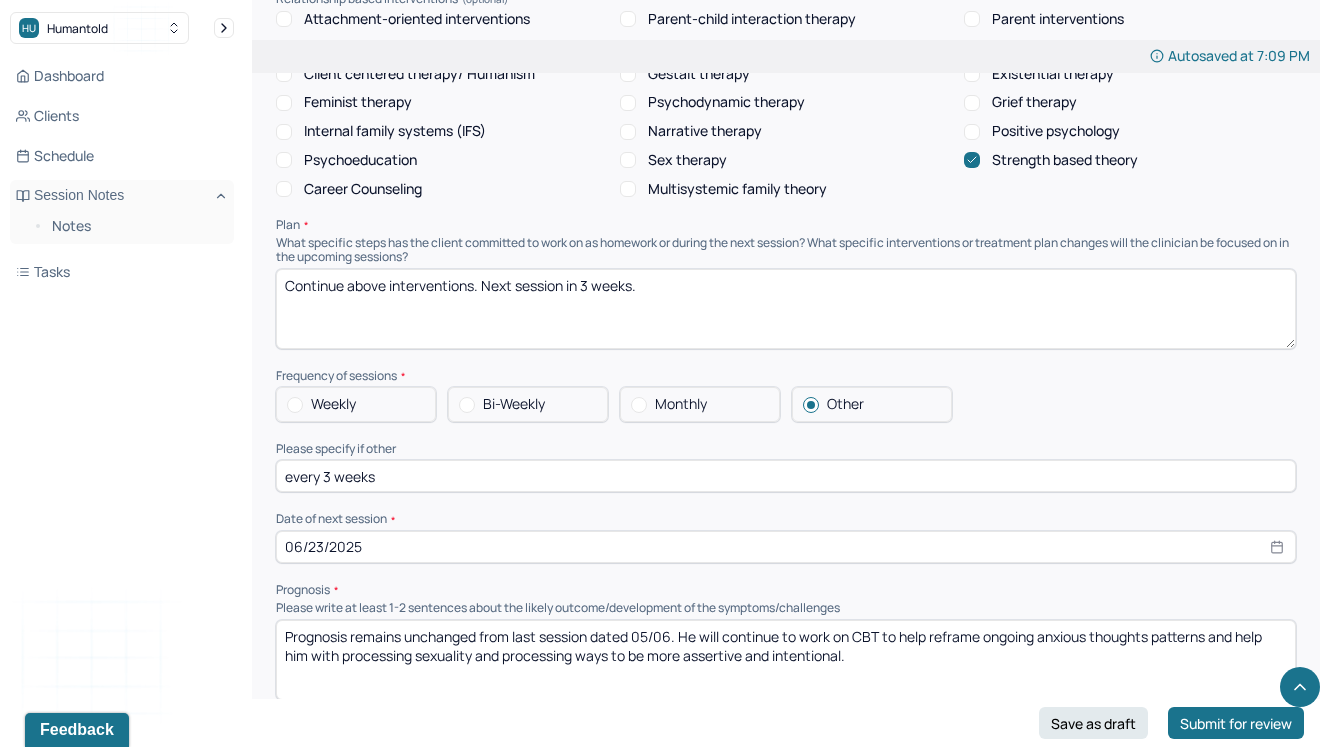 drag, startPoint x: 647, startPoint y: 298, endPoint x: 579, endPoint y: 297, distance: 68.007355 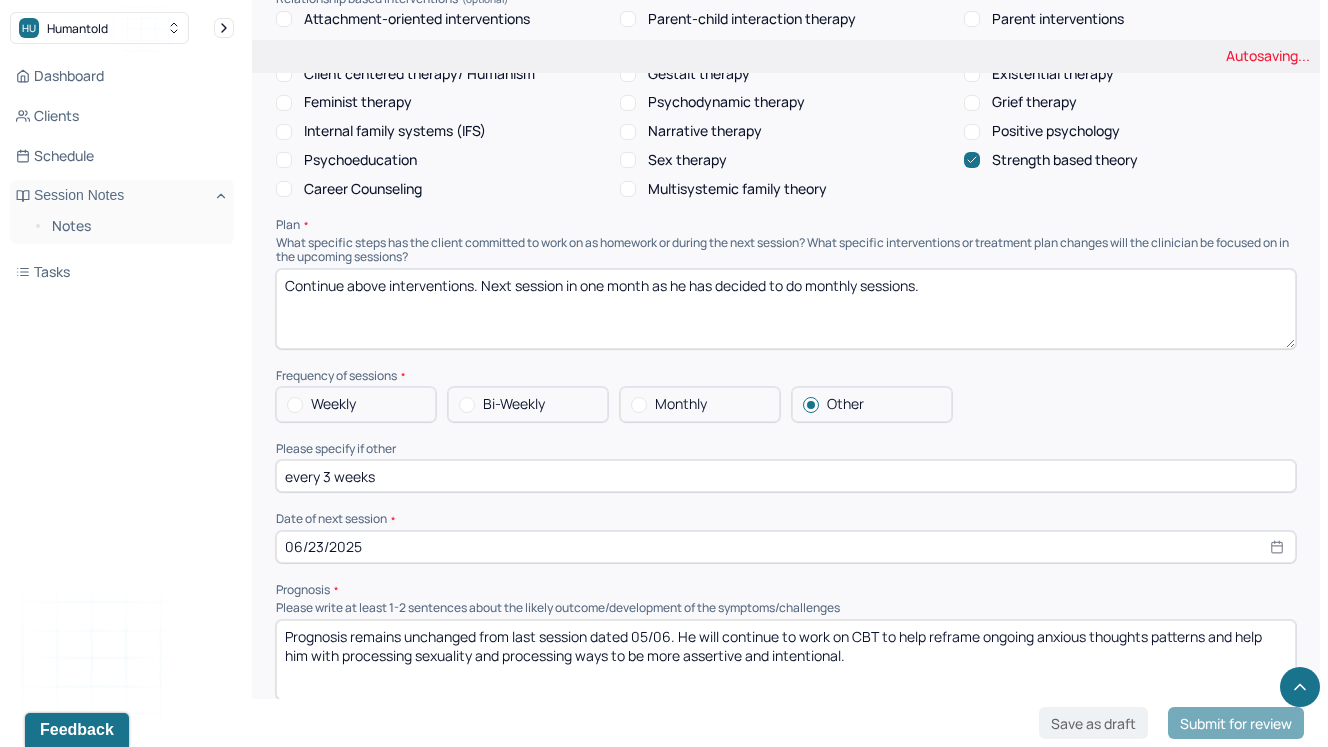type on "Continue above interventions. Next session in one month as he has decided to do monthly sessions." 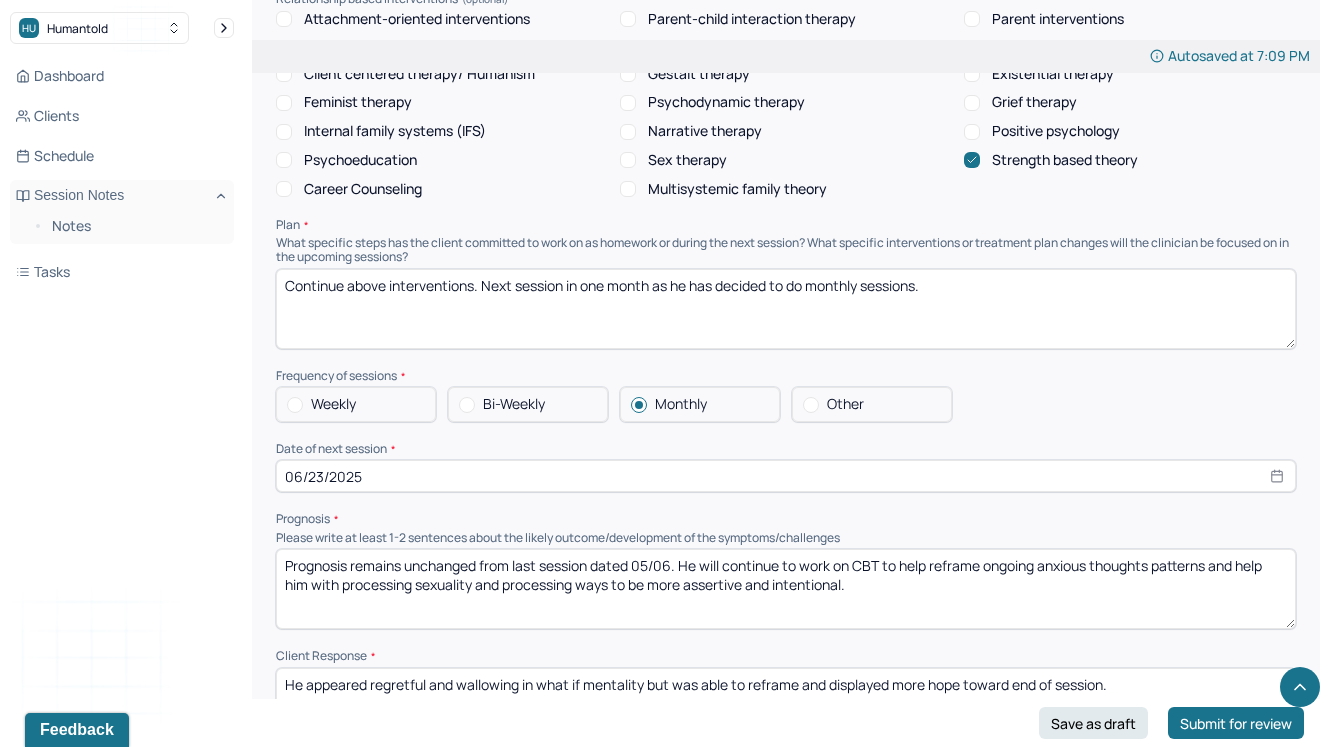 select on "7" 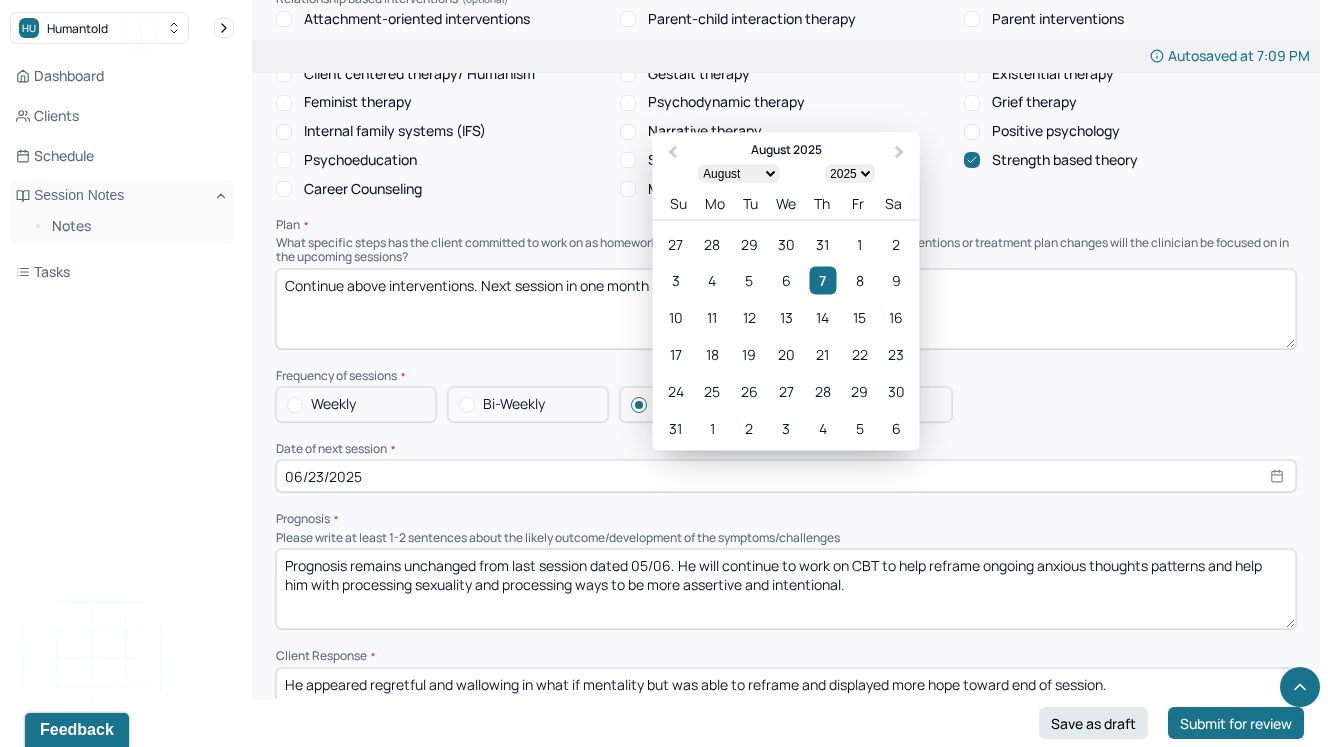 click on "06/23/2025" at bounding box center (786, 476) 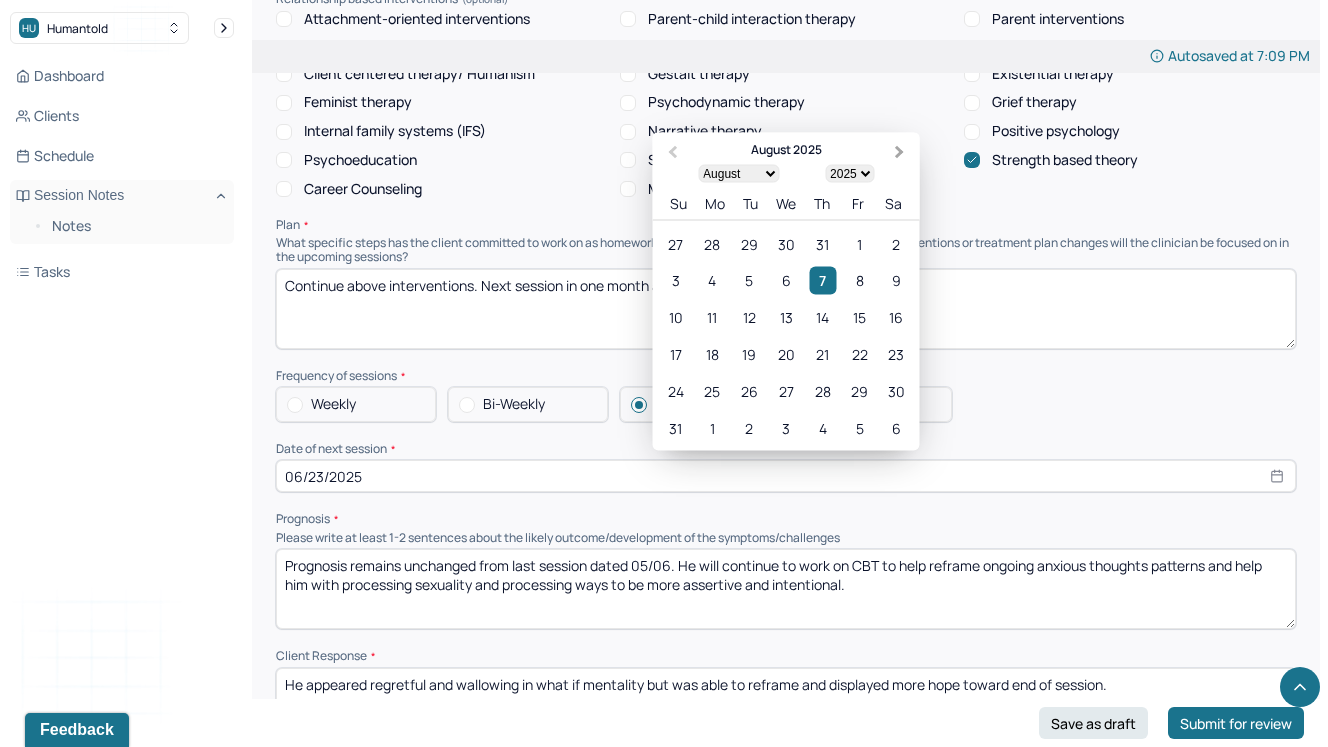 click on "Next Month" at bounding box center [902, 154] 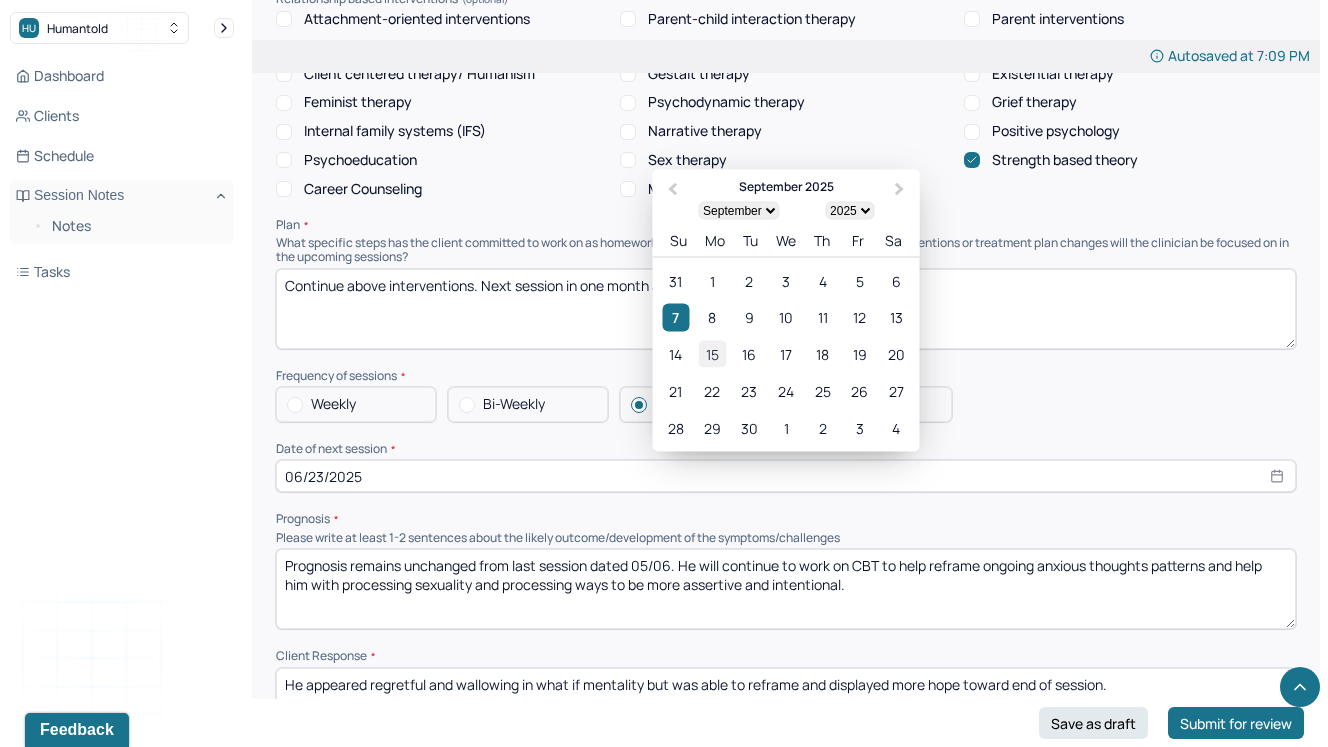 click on "15" at bounding box center (712, 354) 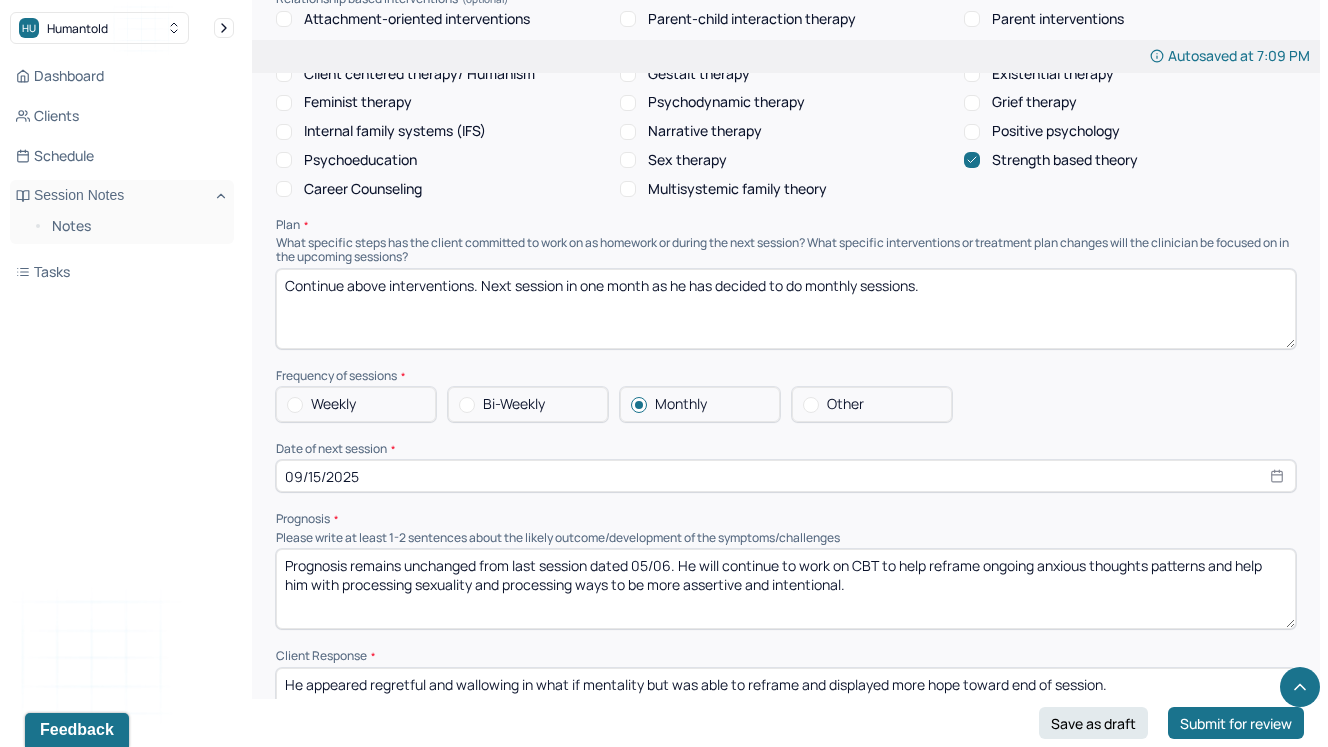 click on "Prognosis remains unchanged from last session dated 05/06. He will continue to work on CBT to help reframe ongoing anxious thoughts patterns and help him with processing sexuality and processing ways to be more assertive and intentional." at bounding box center [786, 589] 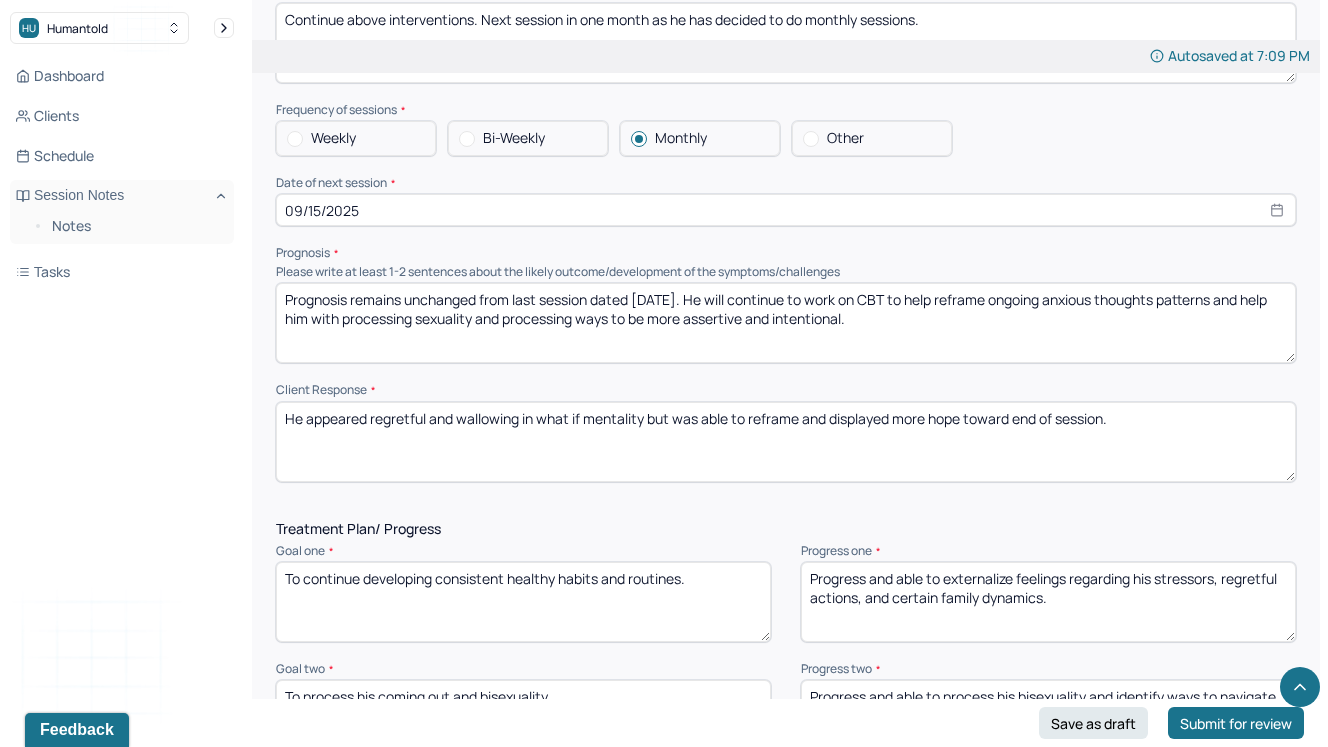 scroll, scrollTop: 2206, scrollLeft: 0, axis: vertical 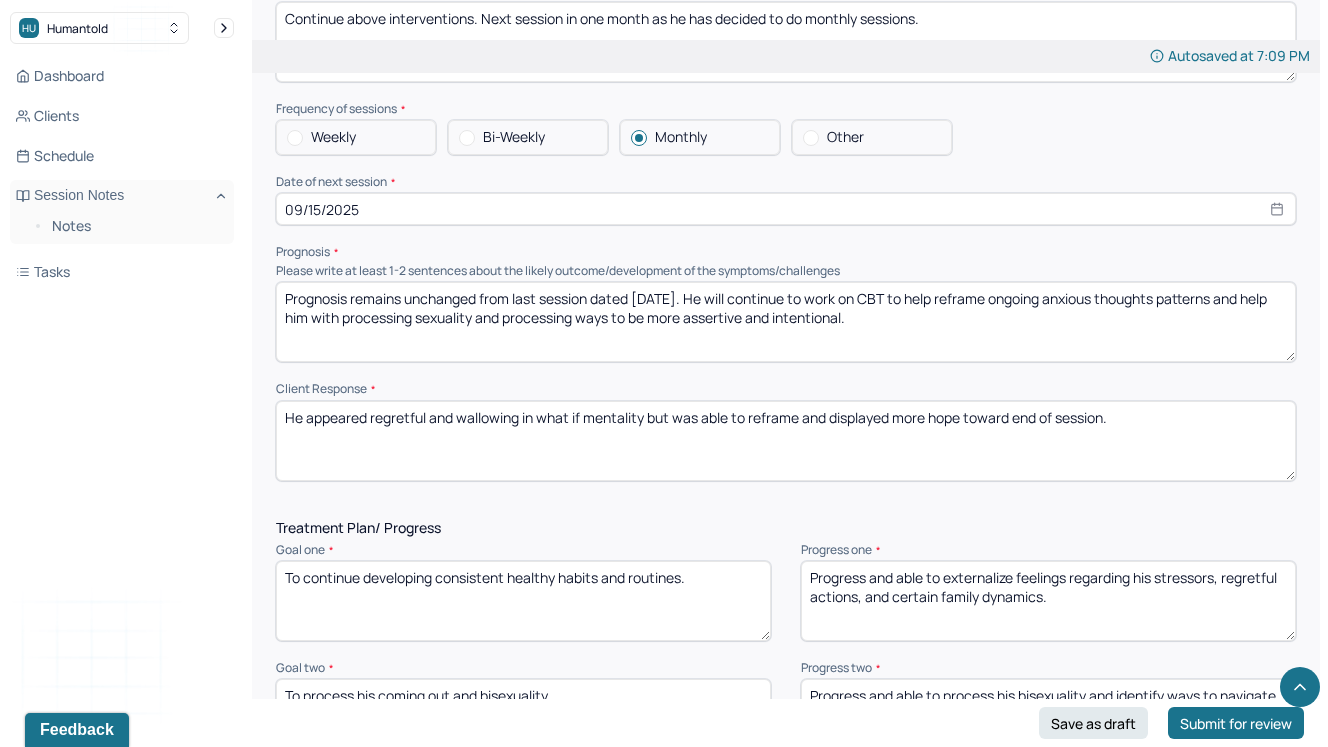 type on "Prognosis remains unchanged from last session dated [DATE]. He will continue to work on CBT to help reframe ongoing anxious thoughts patterns and help him with processing sexuality and processing ways to be more assertive and intentional." 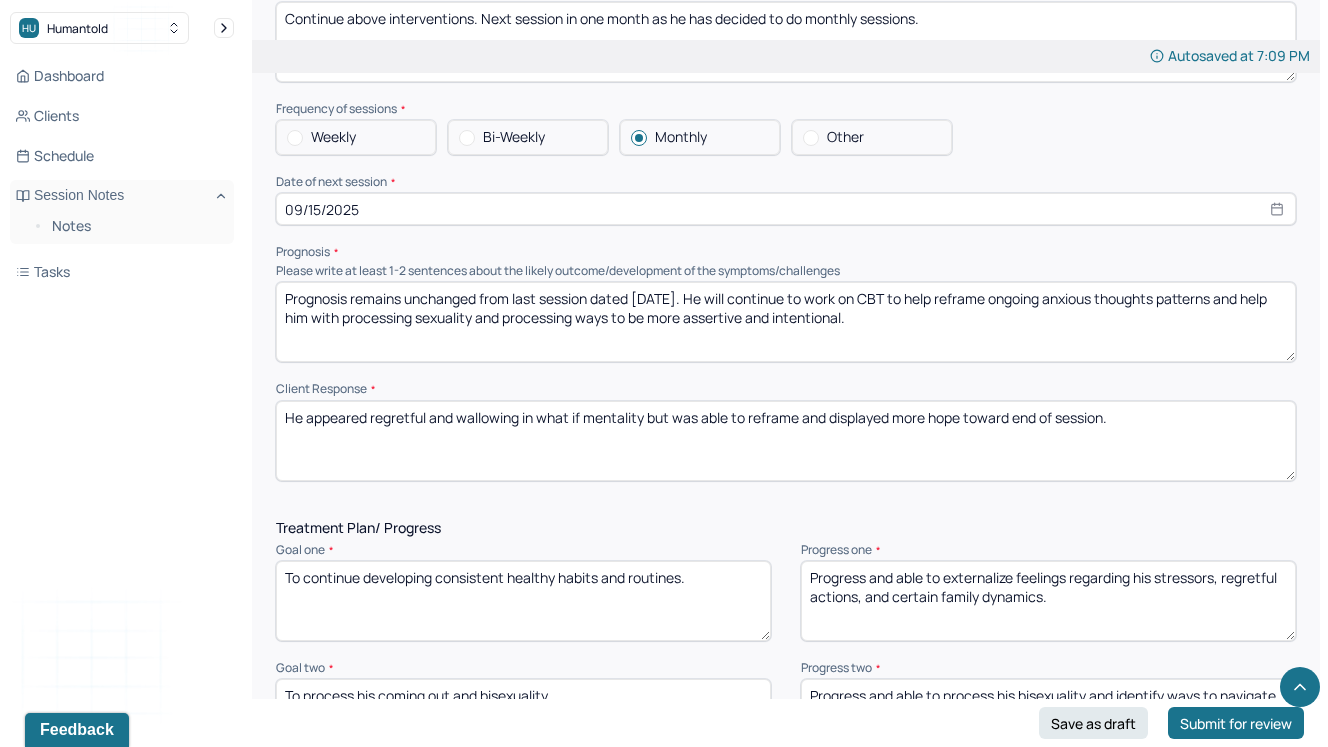 drag, startPoint x: 1149, startPoint y: 439, endPoint x: 373, endPoint y: 416, distance: 776.34076 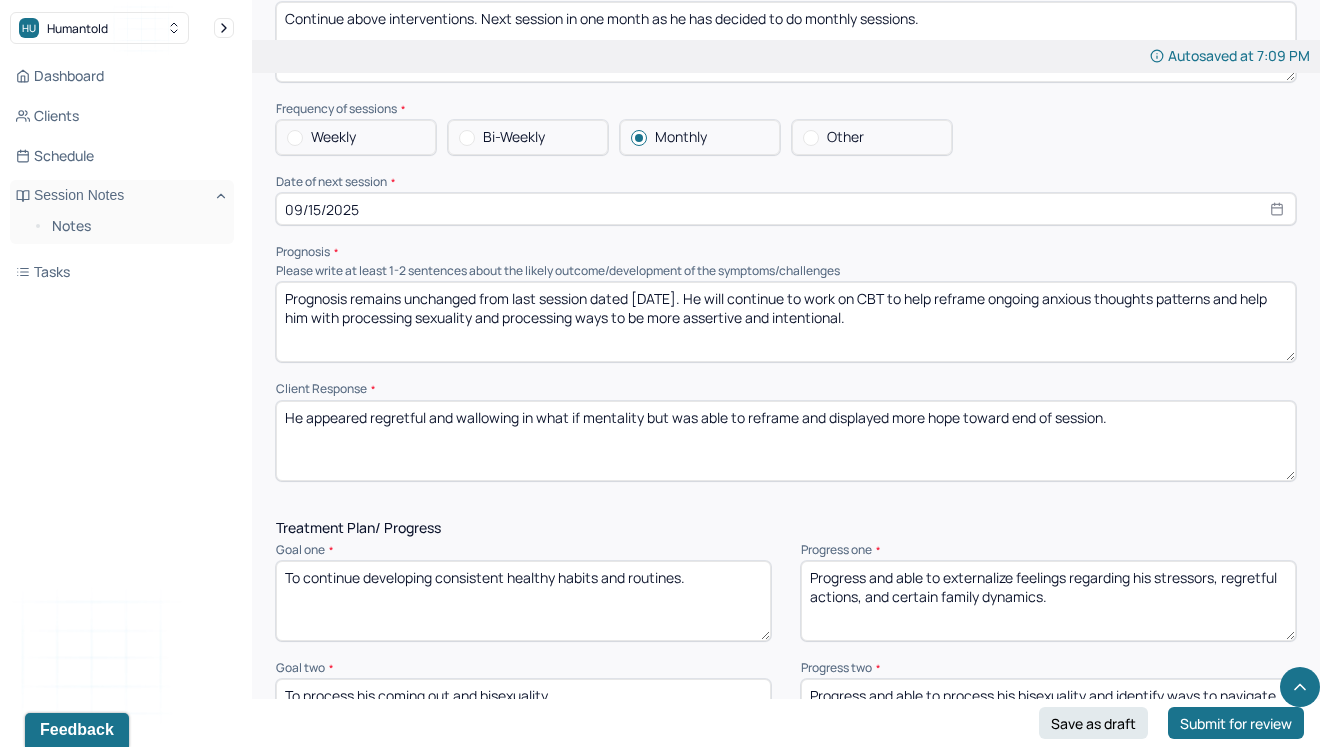 click on "He appeared regretful and wallowing in what if mentality but was able to reframe and displayed more hope toward end of session." at bounding box center [786, 441] 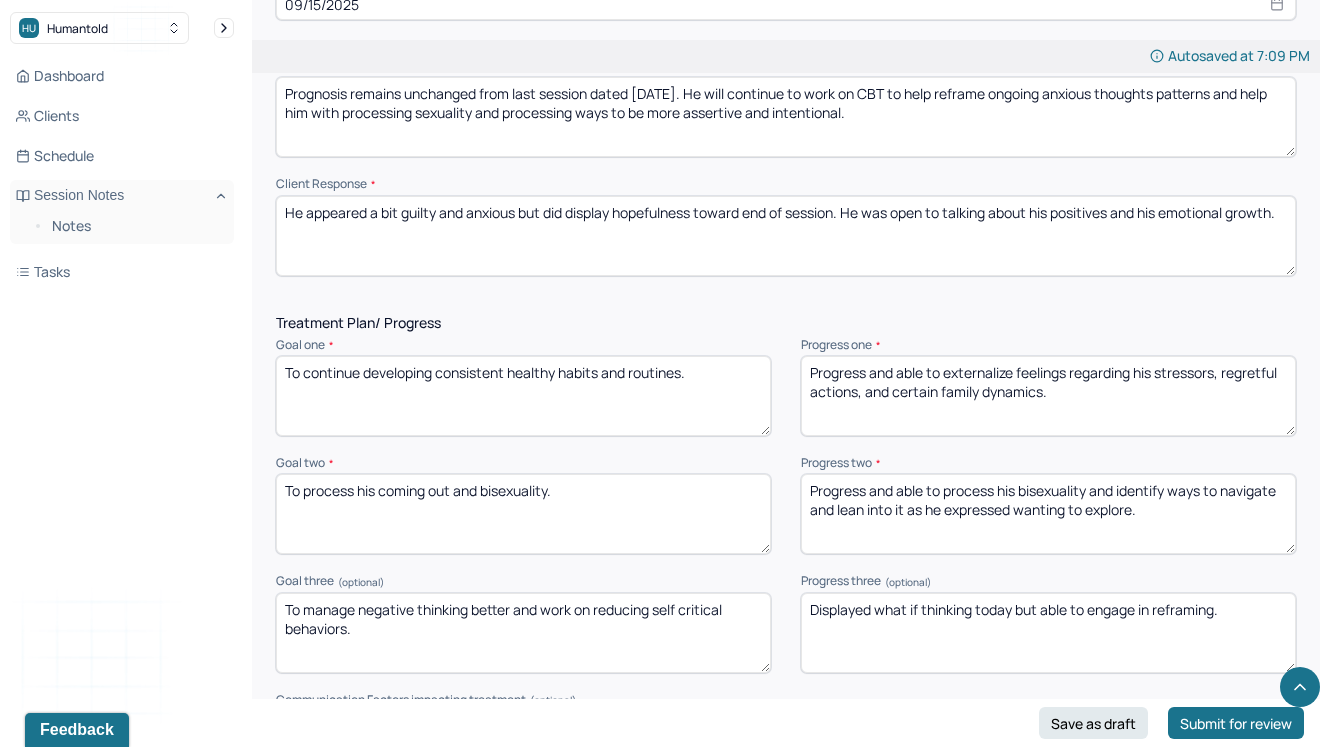 scroll, scrollTop: 2454, scrollLeft: 0, axis: vertical 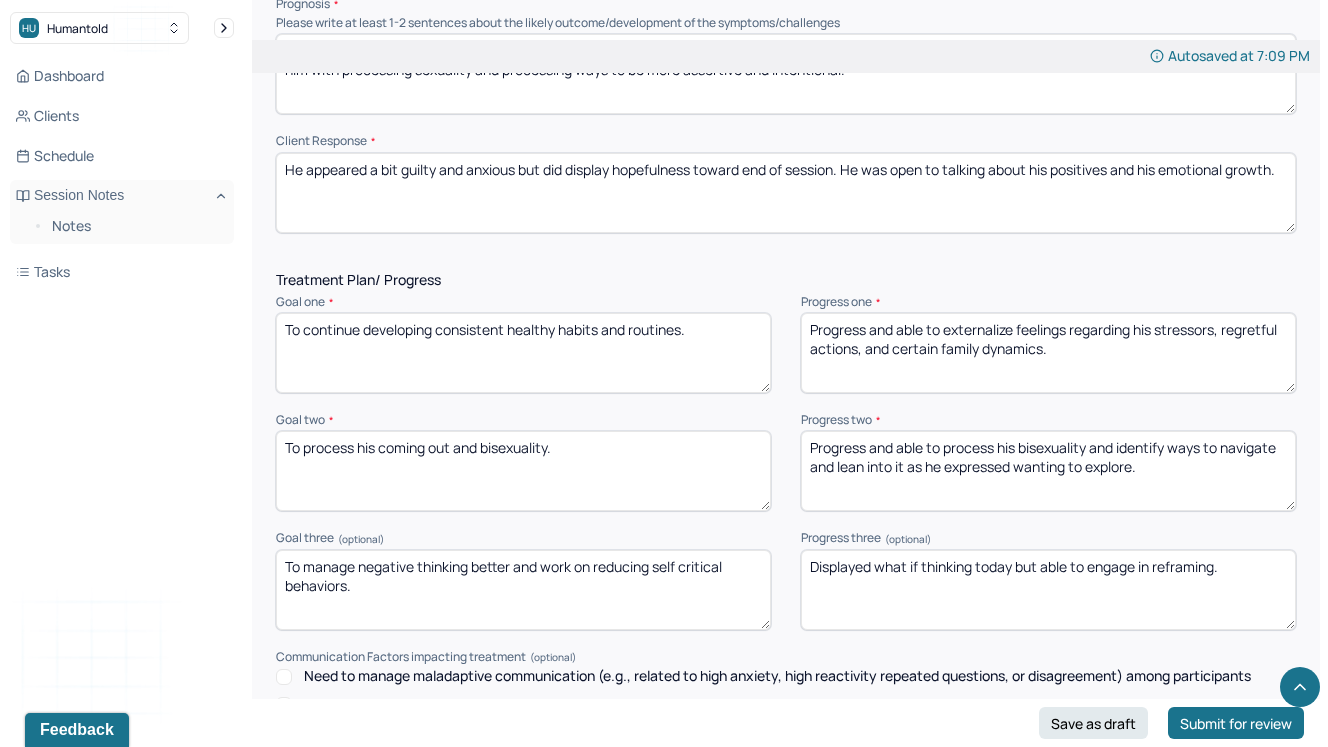 type on "He appeared a bit guilty and anxious but did display hopefulness toward end of session. He was open to talking about his positives and his emotional growth." 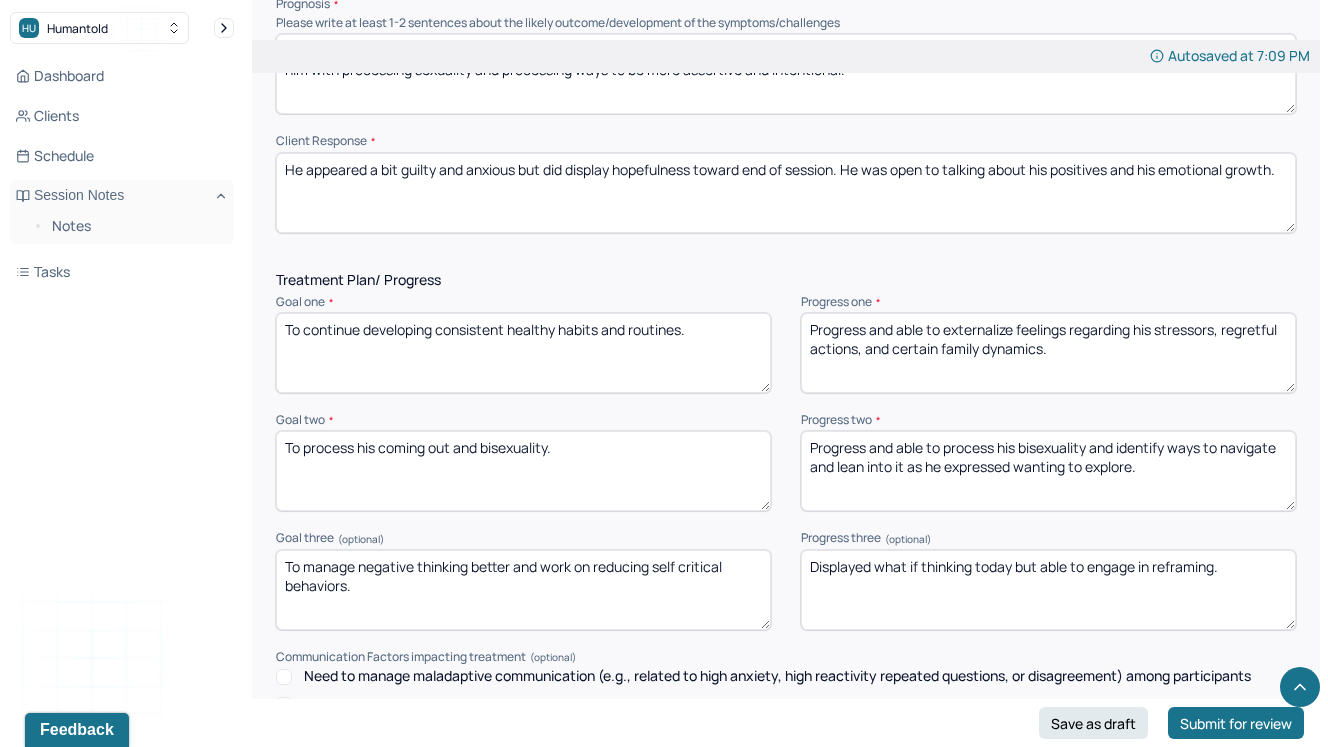drag, startPoint x: 1094, startPoint y: 366, endPoint x: 942, endPoint y: 340, distance: 154.20766 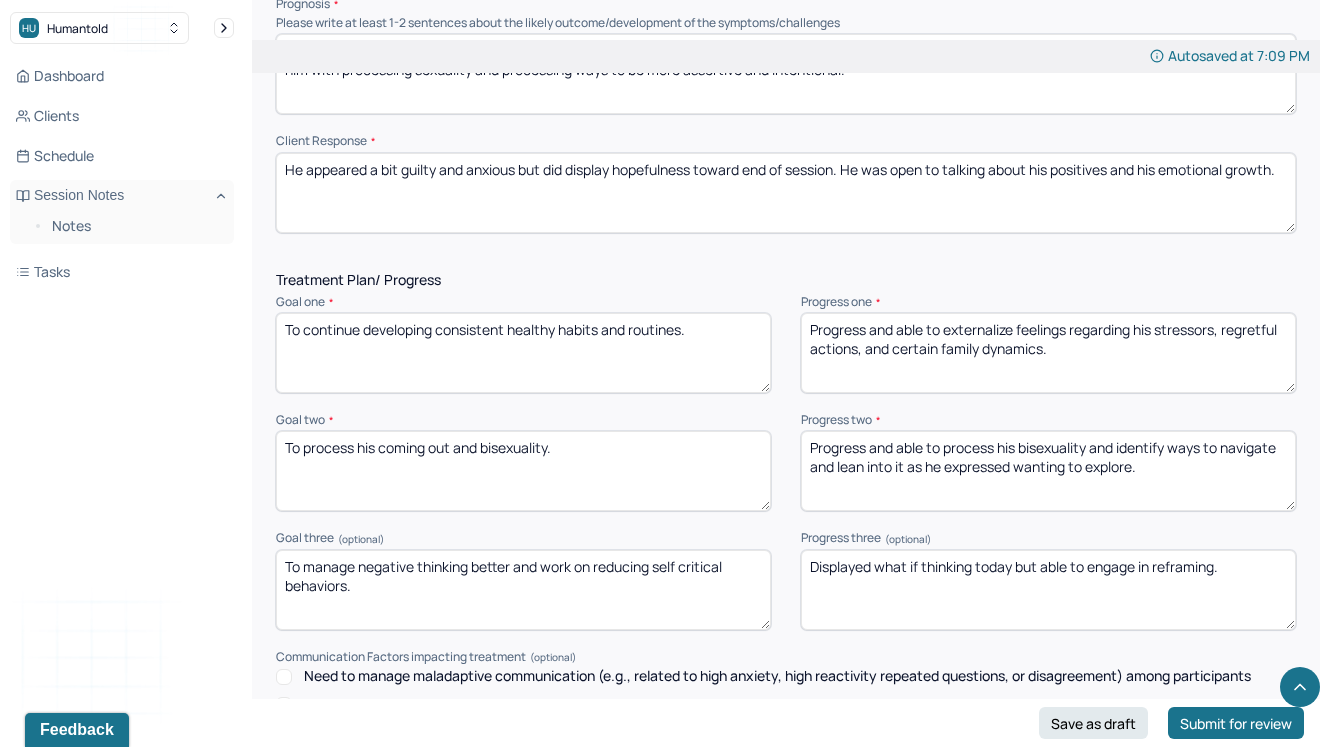click on "Progress and able to externalize feelings regarding his stressors, regretful actions, and certain family dynamics." at bounding box center [1048, 353] 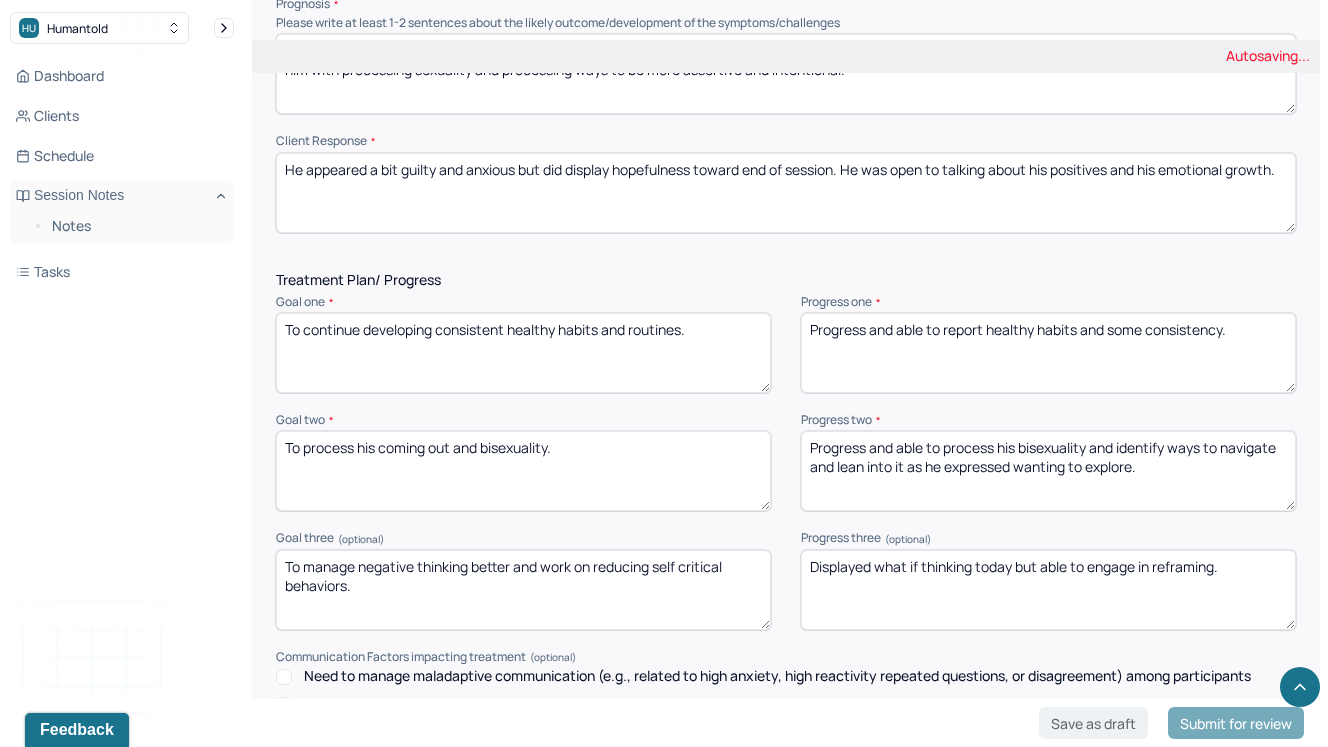 type on "Progress and able to report healthy habits and some consistency." 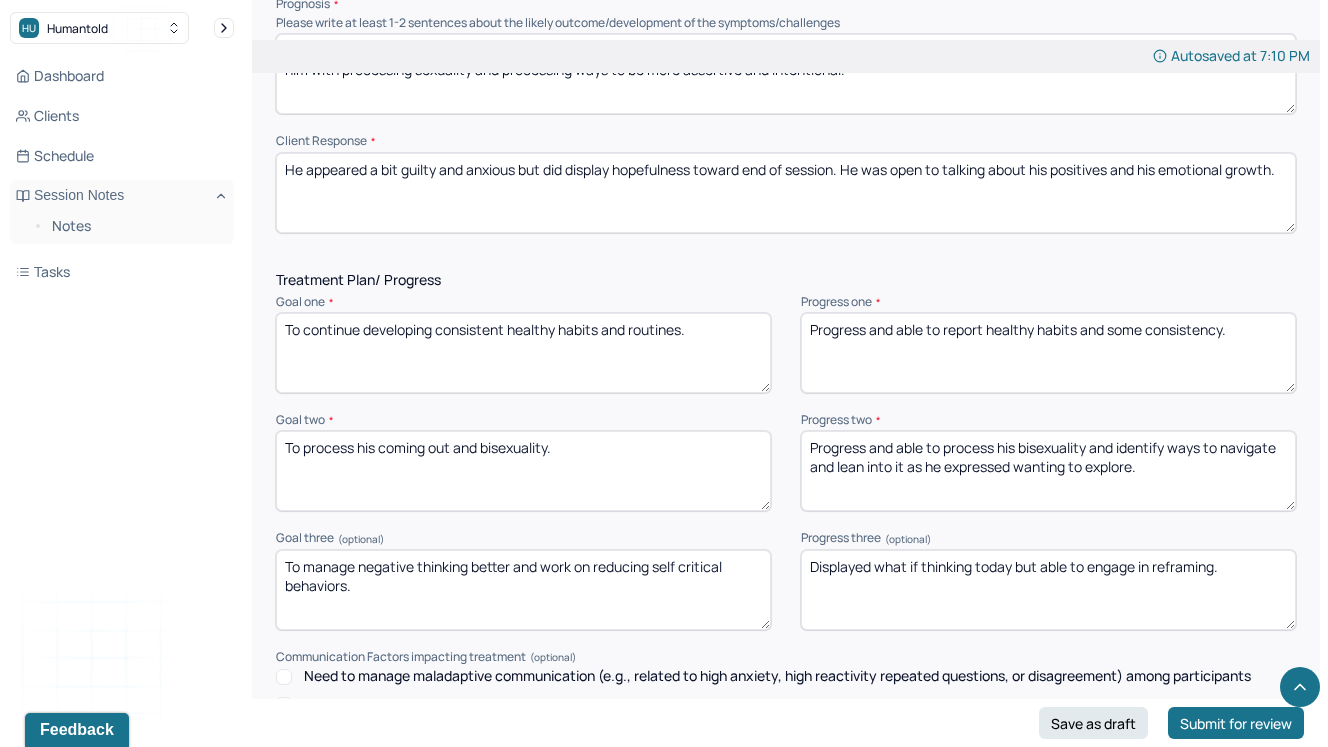 drag, startPoint x: 1194, startPoint y: 477, endPoint x: 880, endPoint y: 435, distance: 316.79648 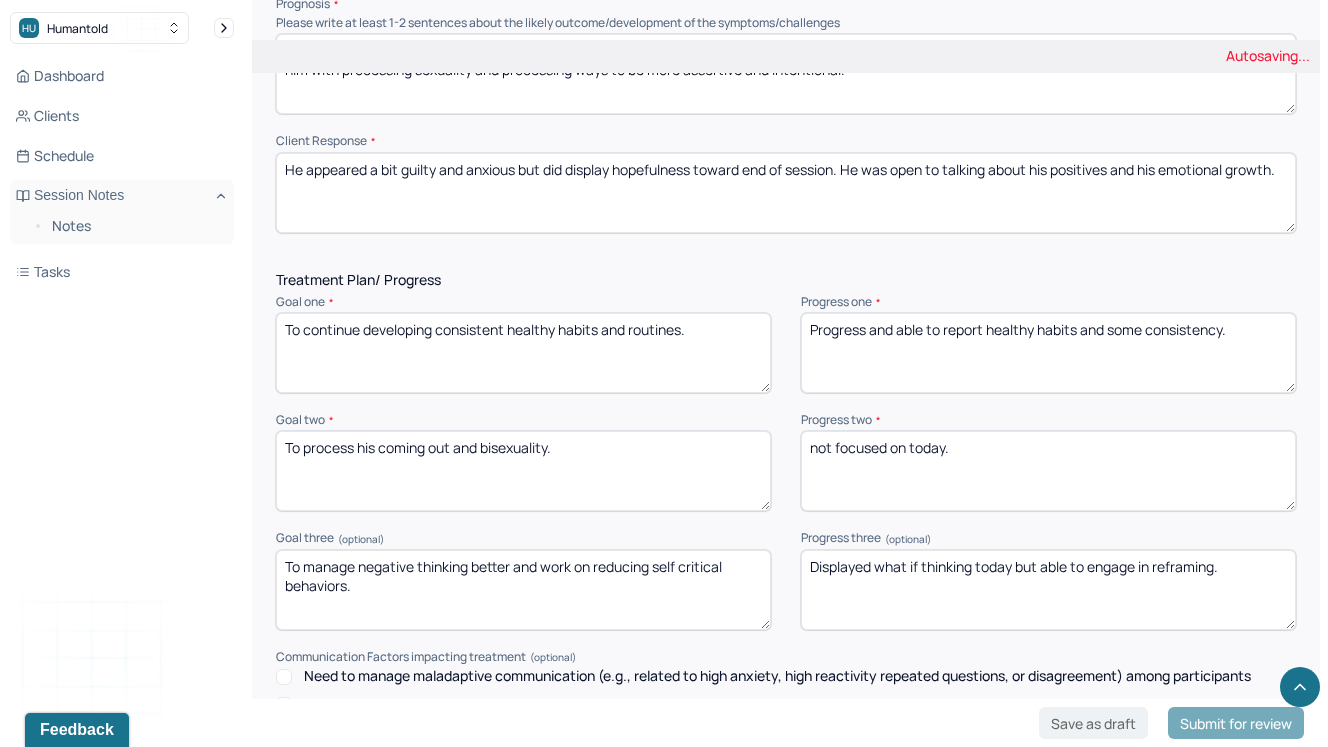type on "not focused on today." 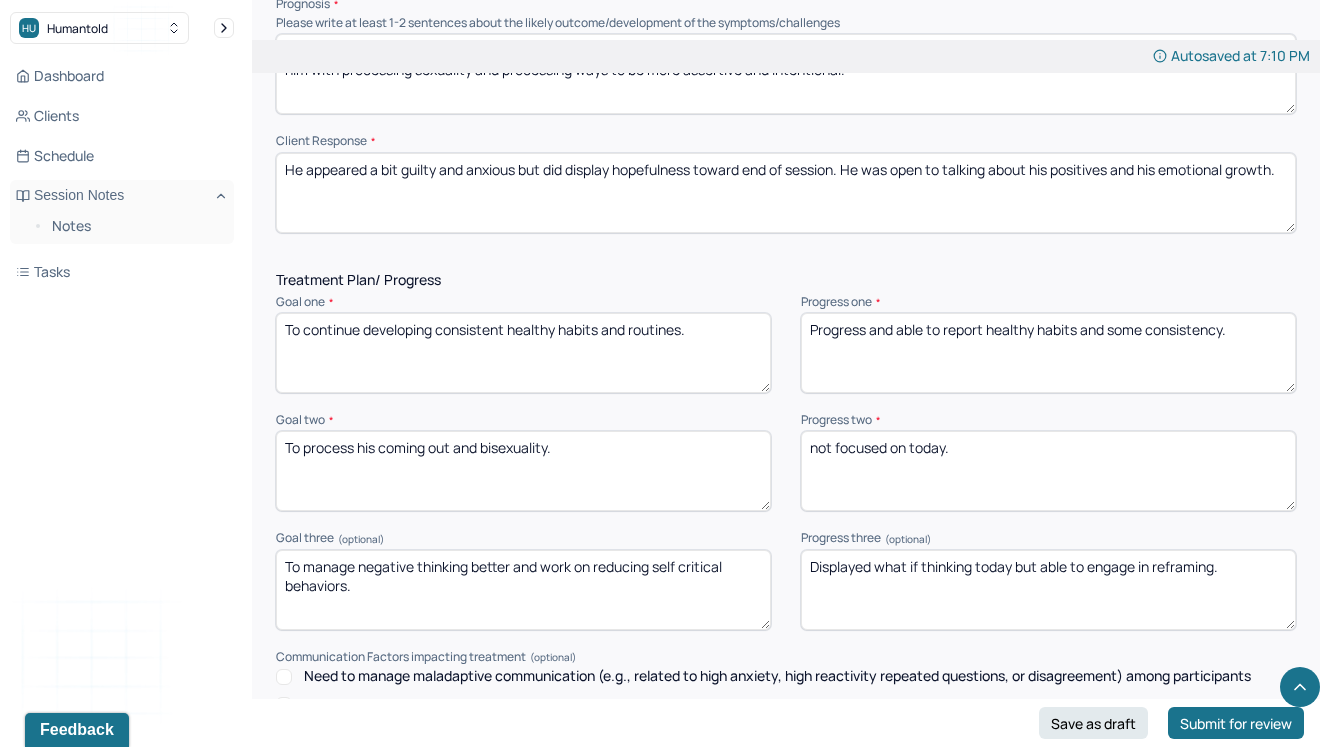 drag, startPoint x: 1255, startPoint y: 574, endPoint x: 913, endPoint y: 552, distance: 342.70688 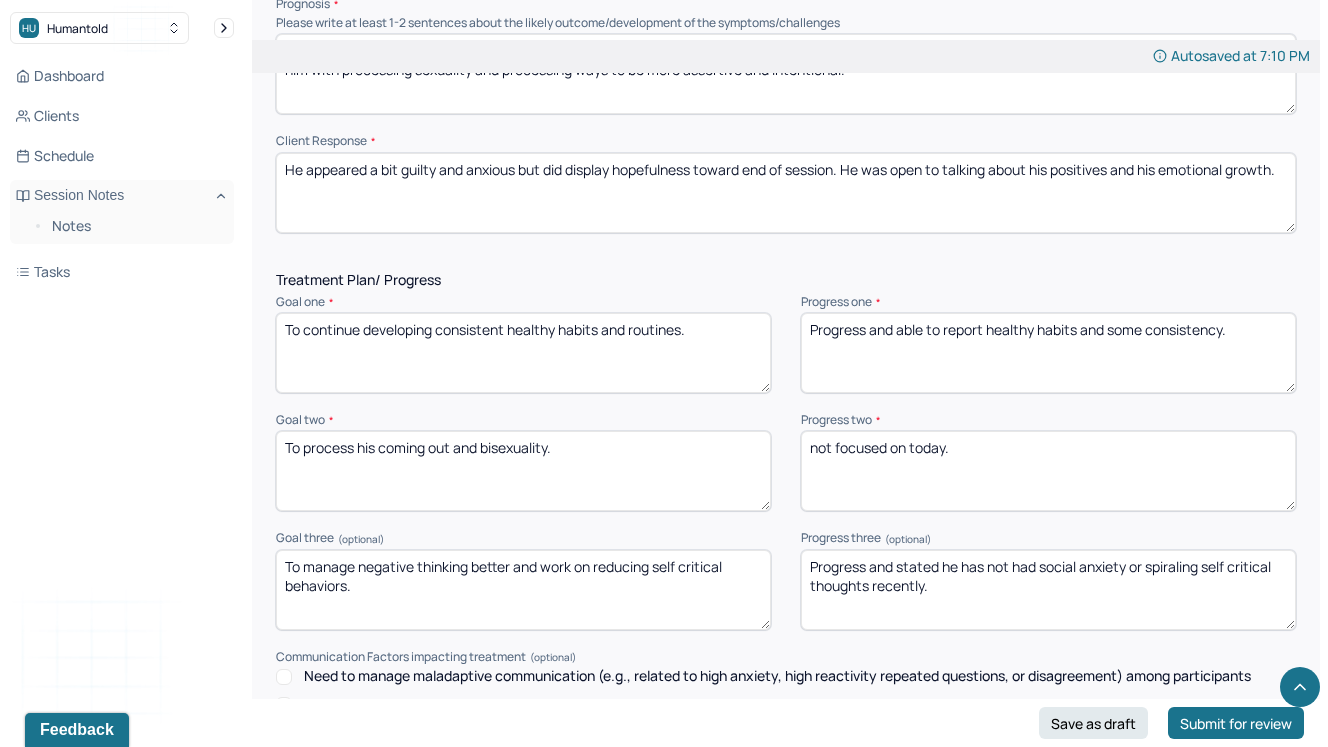 scroll, scrollTop: 2877, scrollLeft: 0, axis: vertical 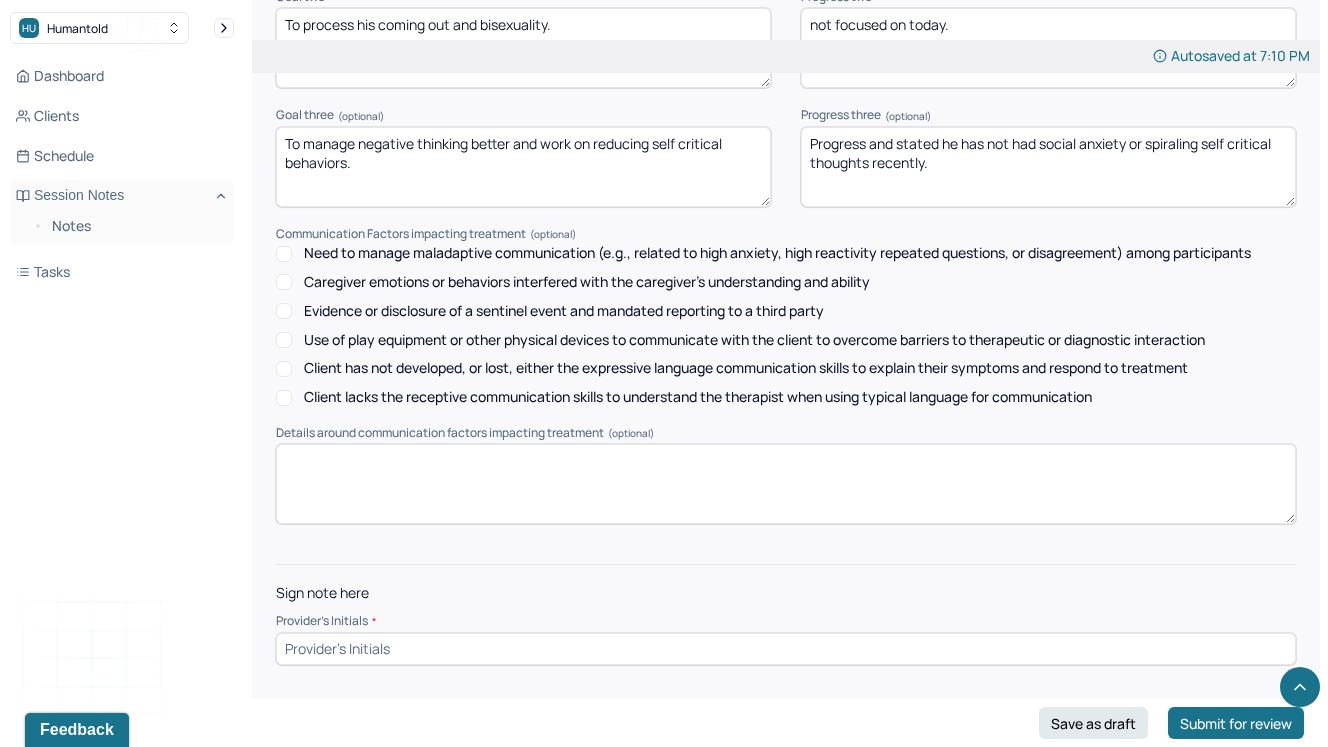 type on "Progress and stated he has not had social anxiety or spiraling self critical thoughts recently." 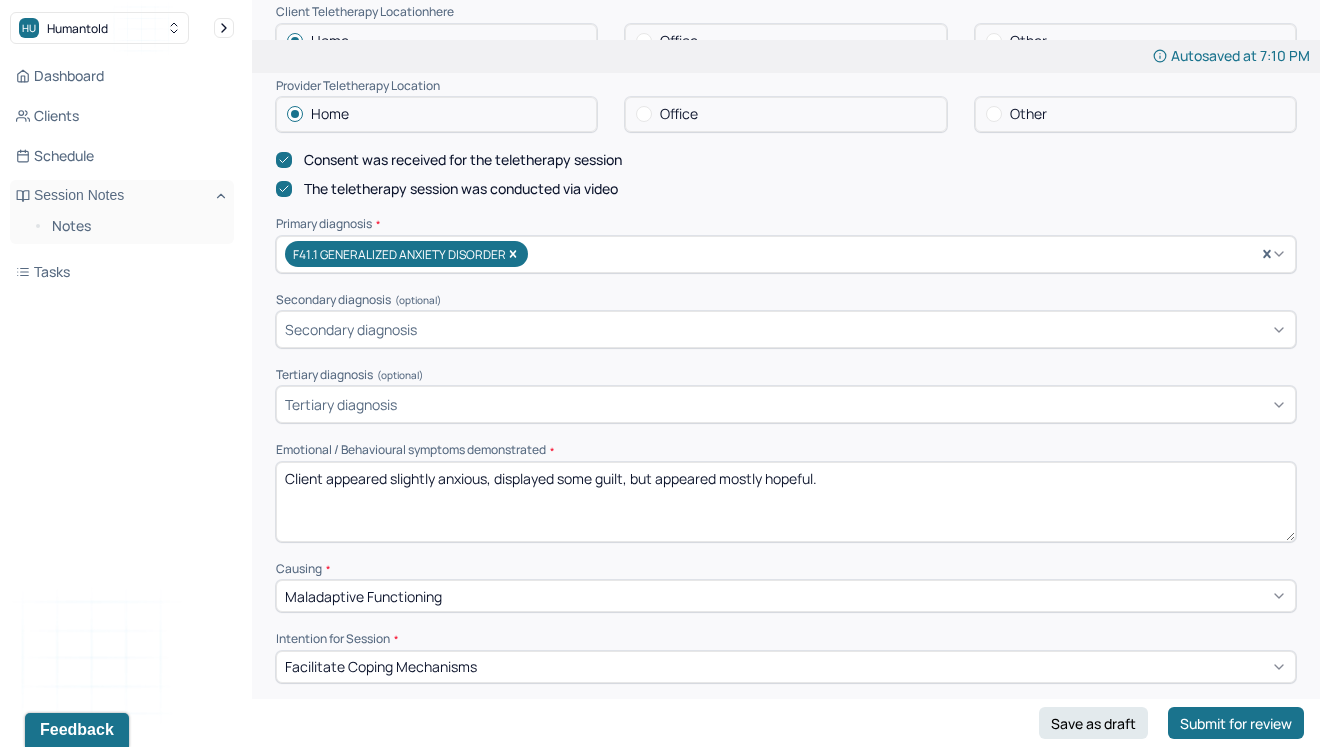 scroll, scrollTop: 532, scrollLeft: 0, axis: vertical 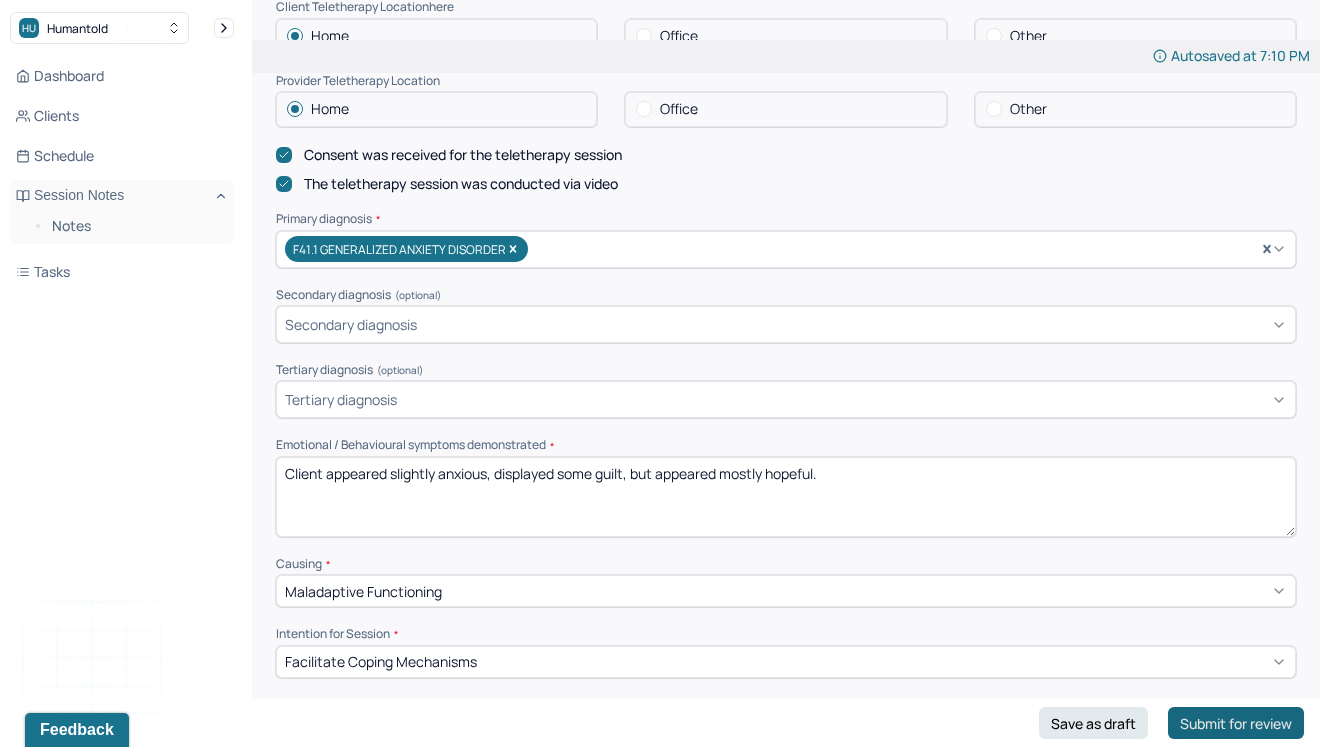 type on "jm" 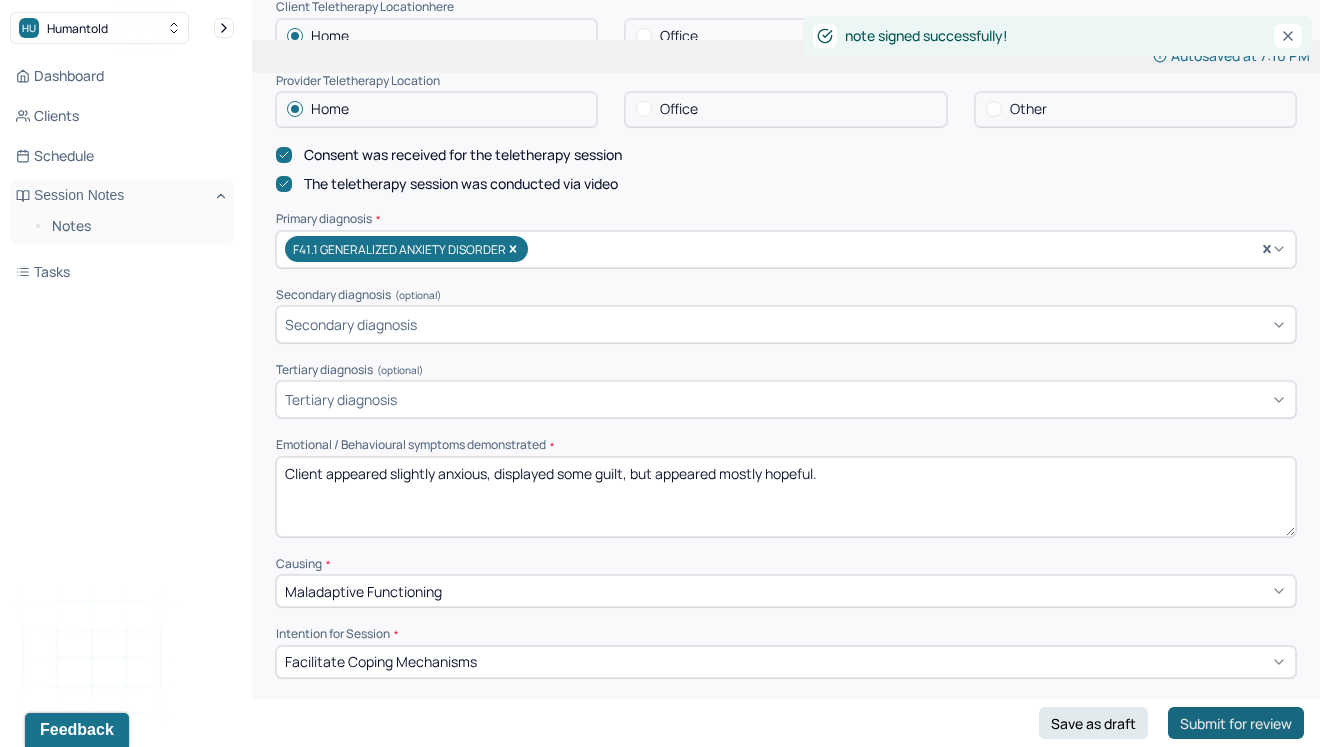 scroll, scrollTop: 0, scrollLeft: 0, axis: both 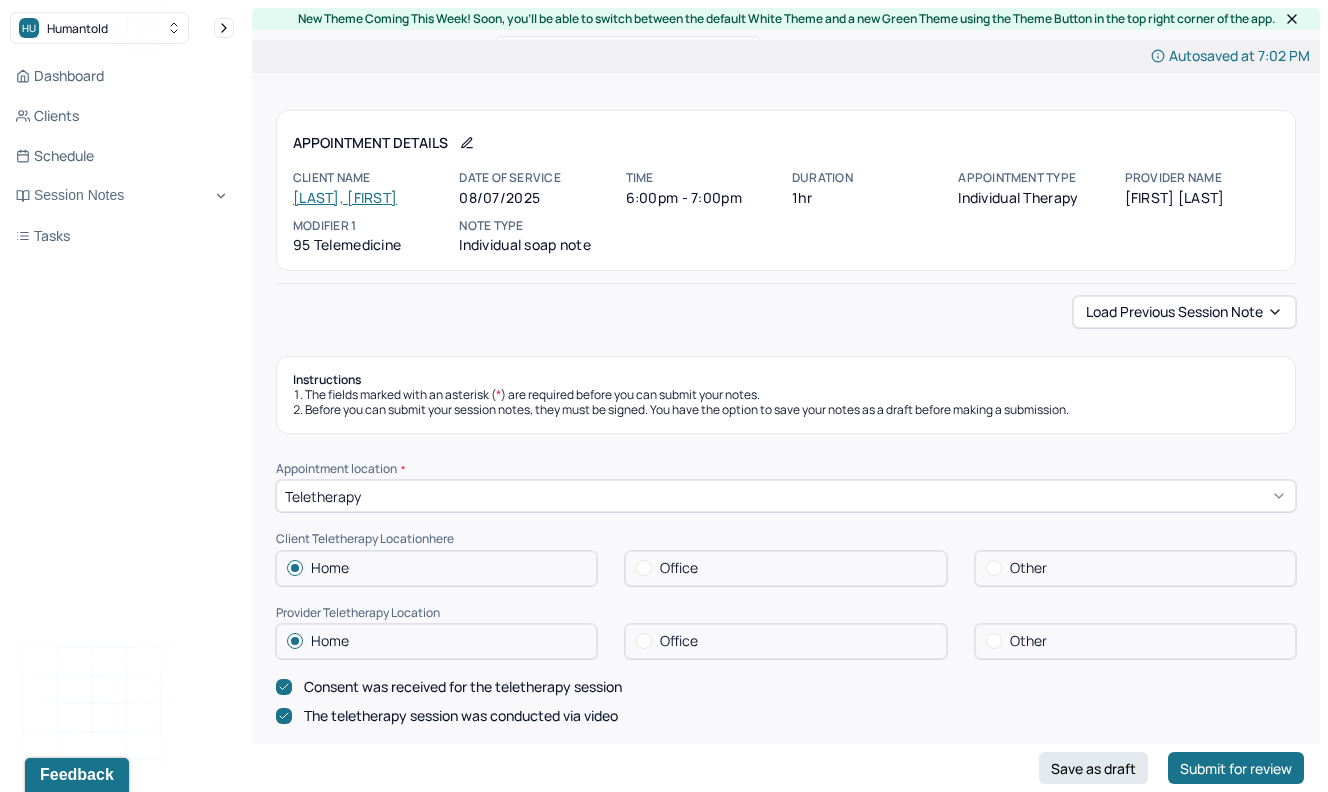 click on "[LAST], [FIRST]" at bounding box center [345, 197] 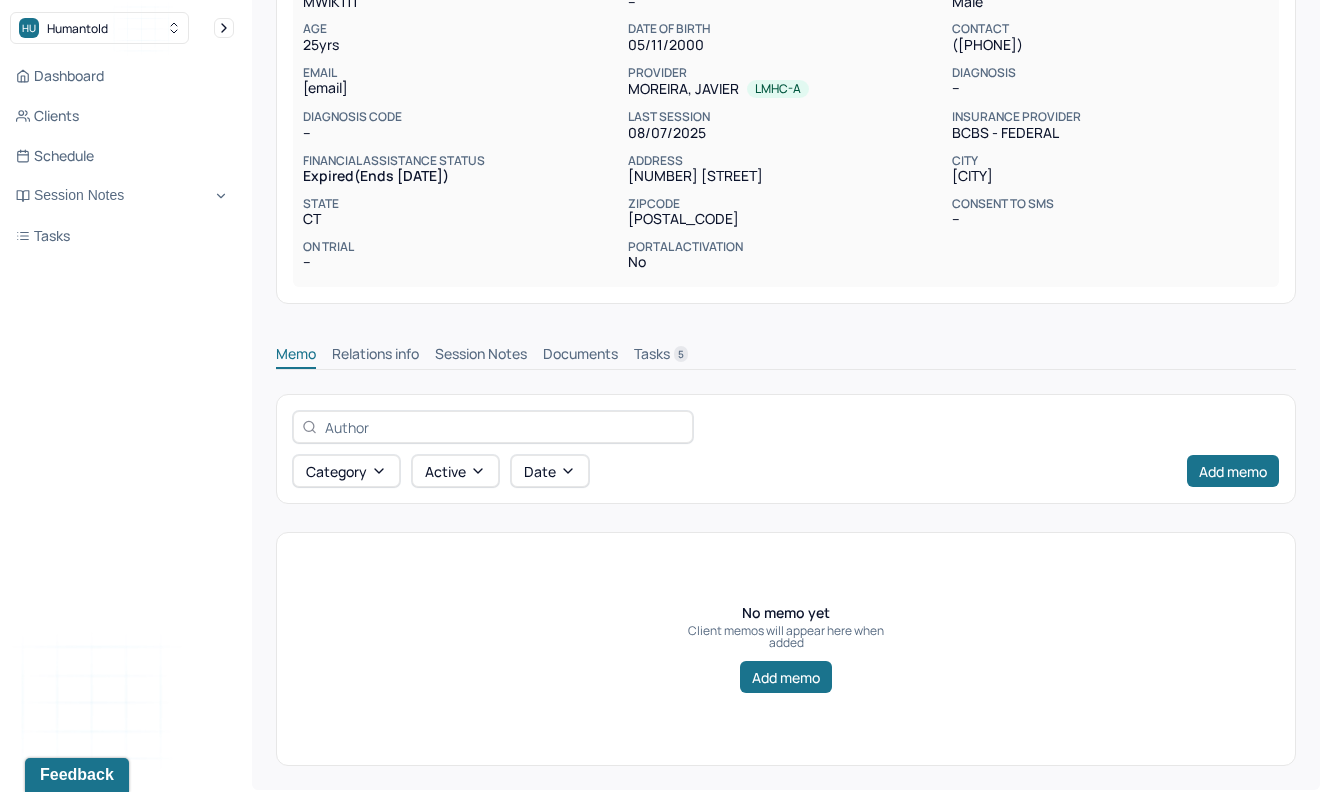 scroll, scrollTop: 252, scrollLeft: 0, axis: vertical 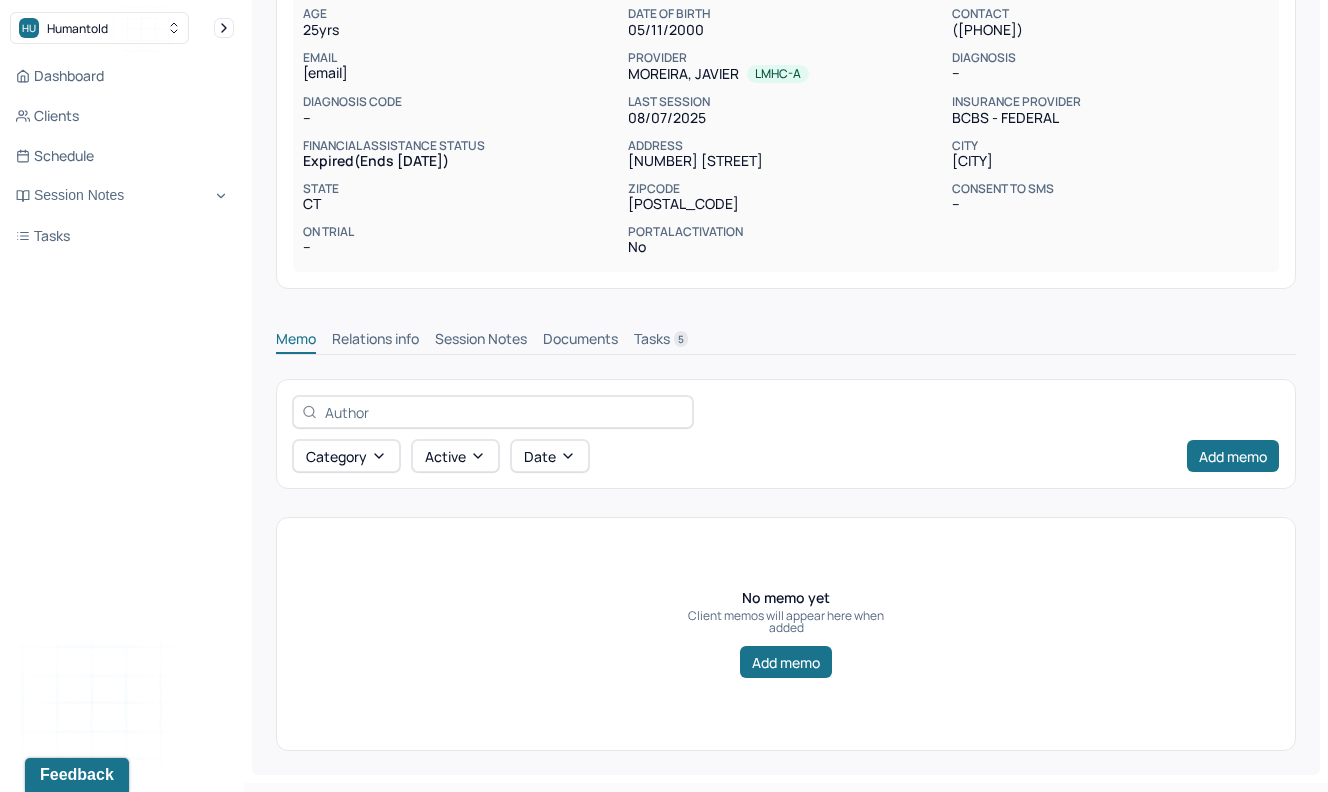 click on "Session Notes" at bounding box center [481, 341] 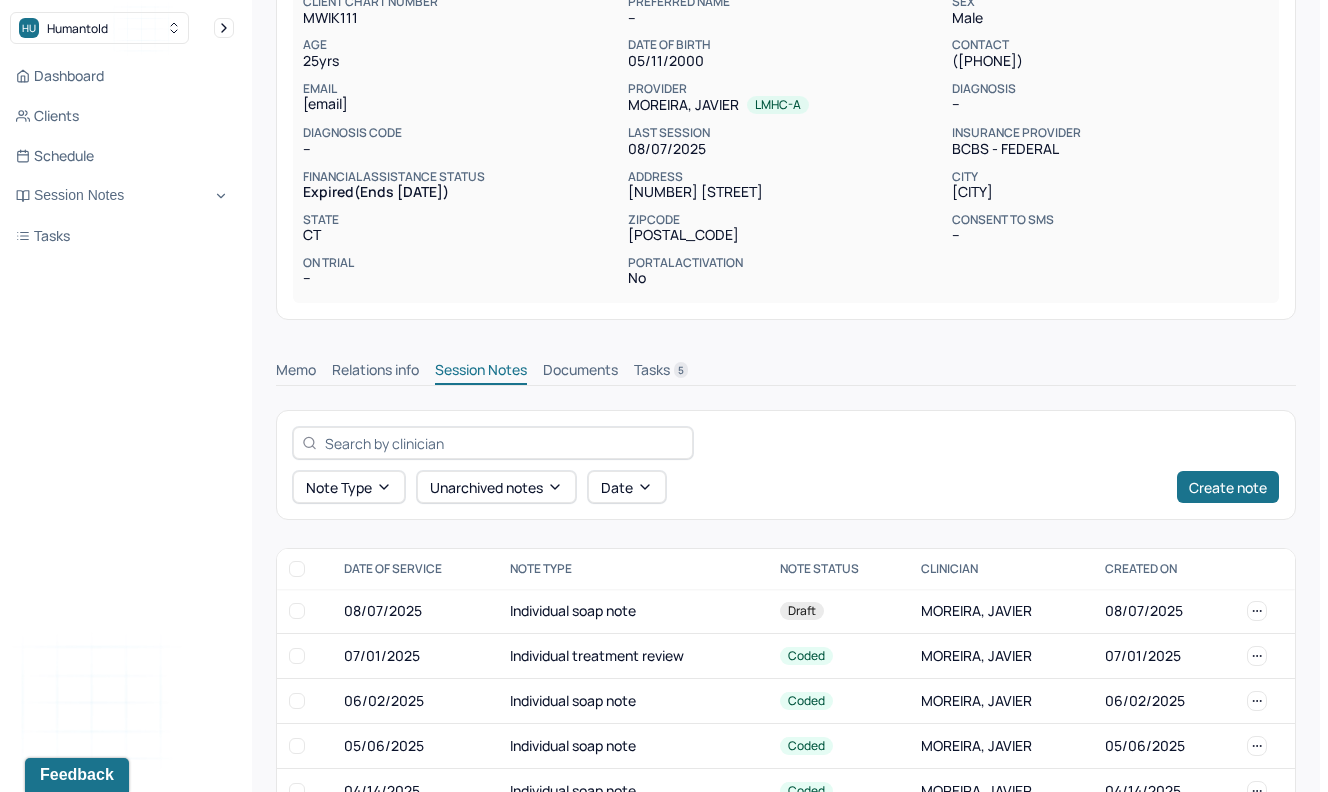 scroll, scrollTop: 252, scrollLeft: 0, axis: vertical 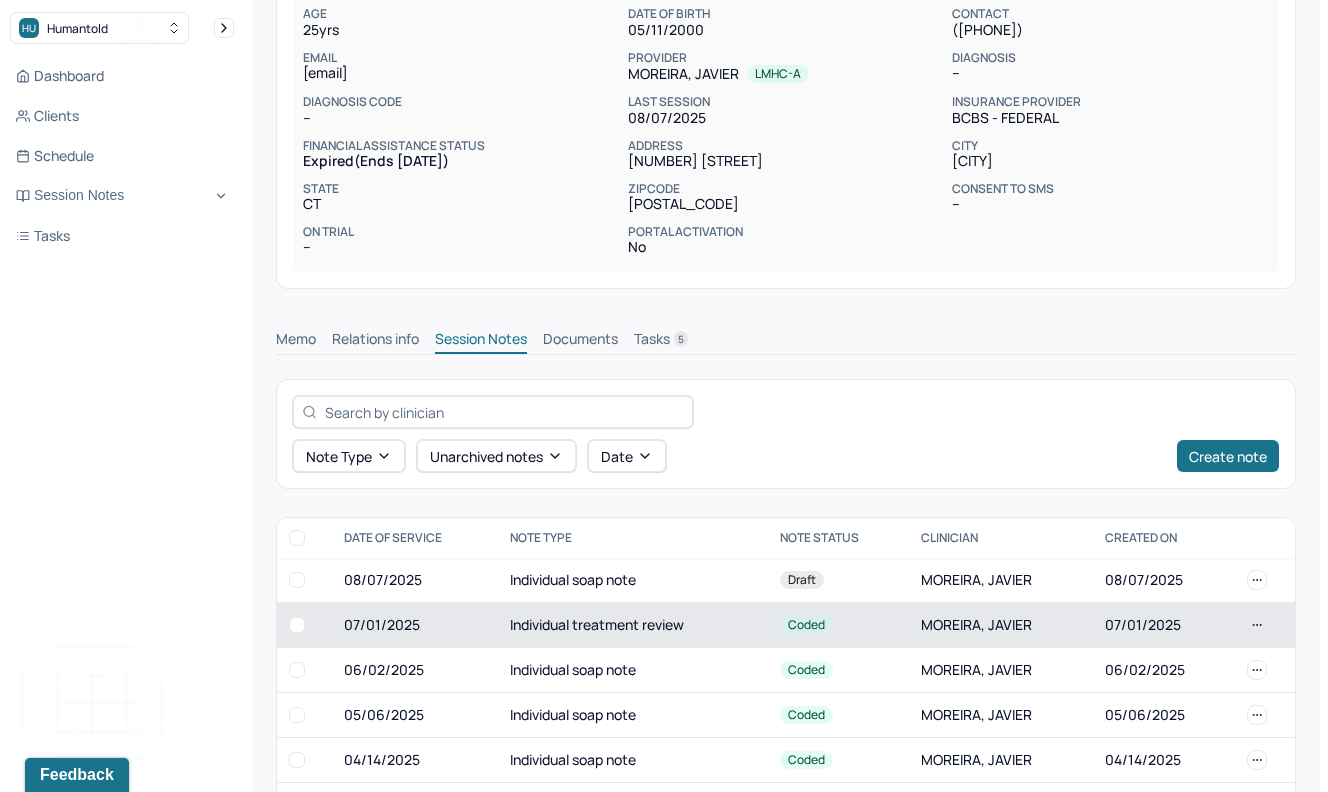 click on "Coded" at bounding box center [838, 625] 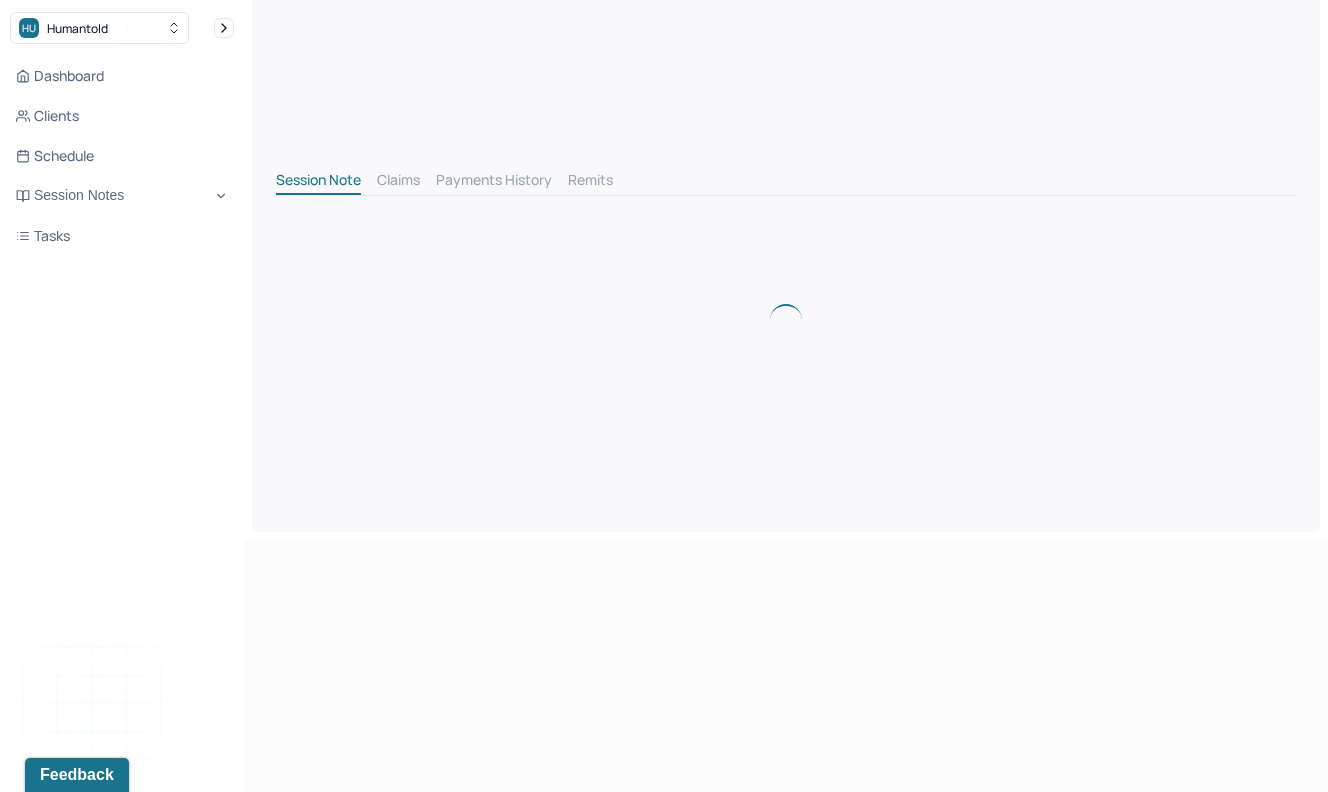 scroll, scrollTop: 0, scrollLeft: 0, axis: both 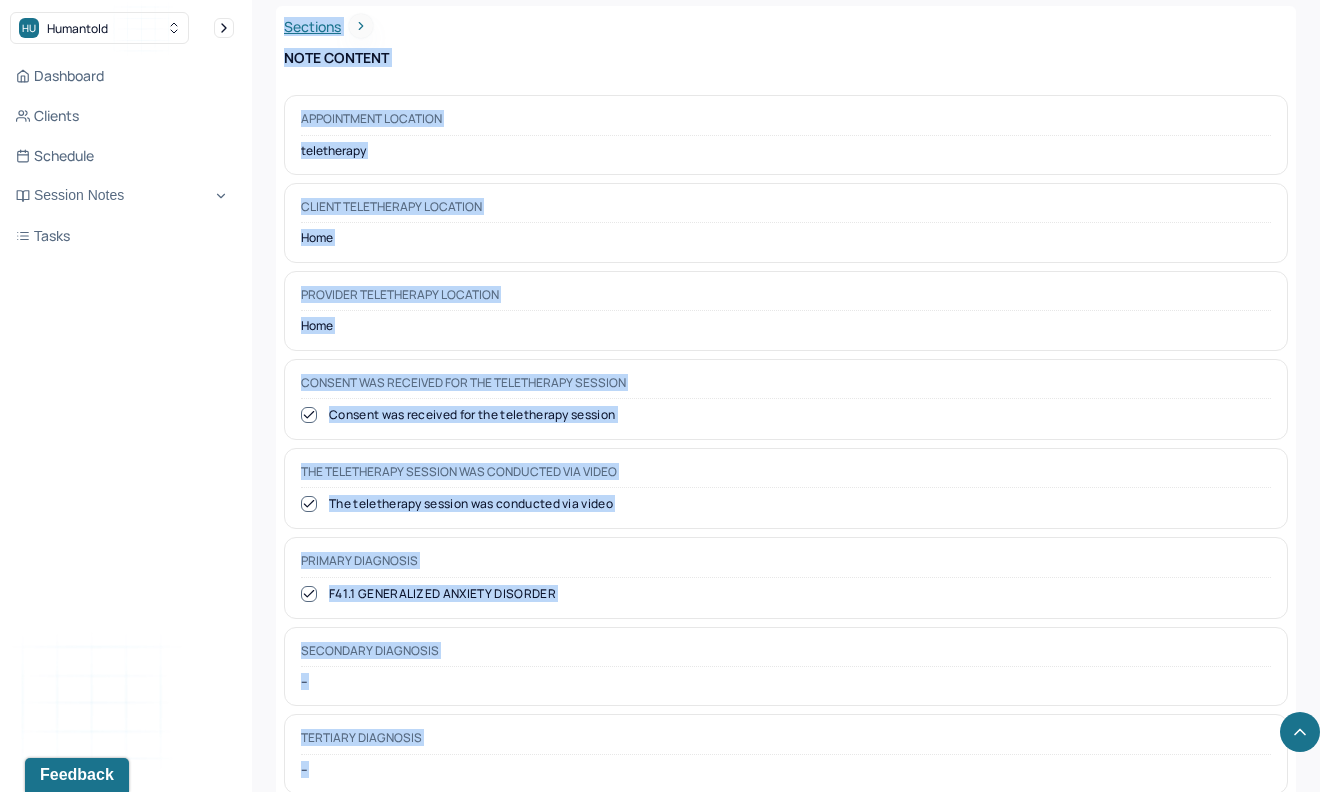 click on "Primary diagnosis F41.1 GENERALIZED ANXIETY DISORDER" at bounding box center (786, 577) 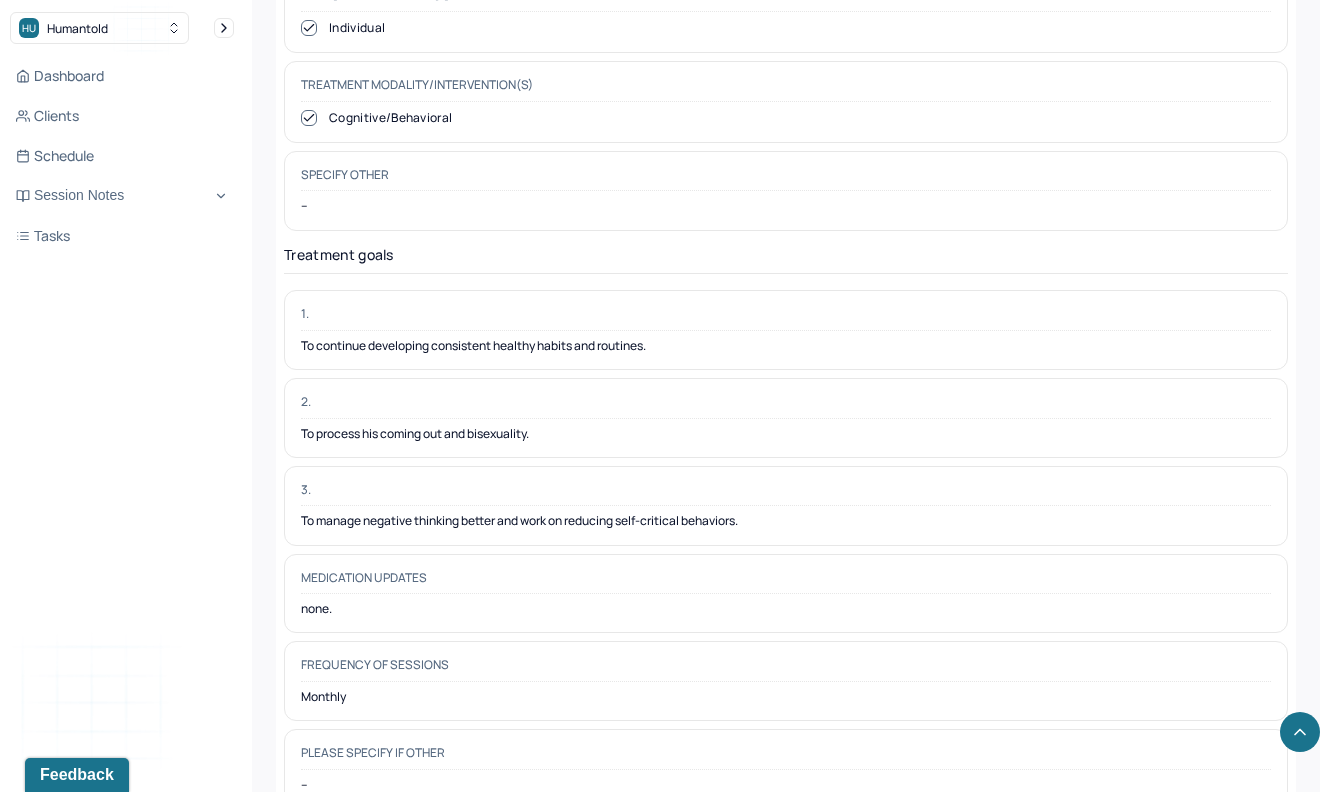 scroll, scrollTop: 5143, scrollLeft: 0, axis: vertical 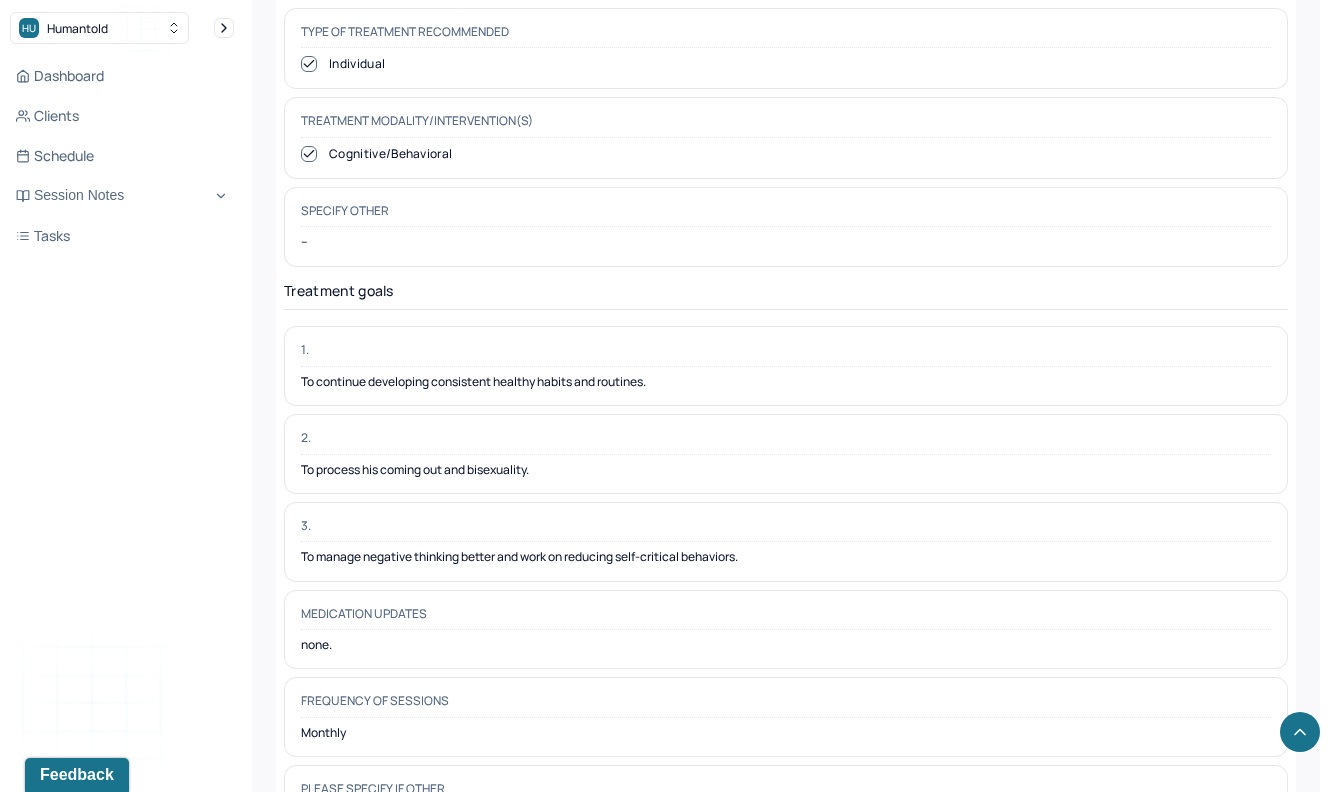 click on "1. To continue developing consistent healthy habits and routines." at bounding box center [786, 366] 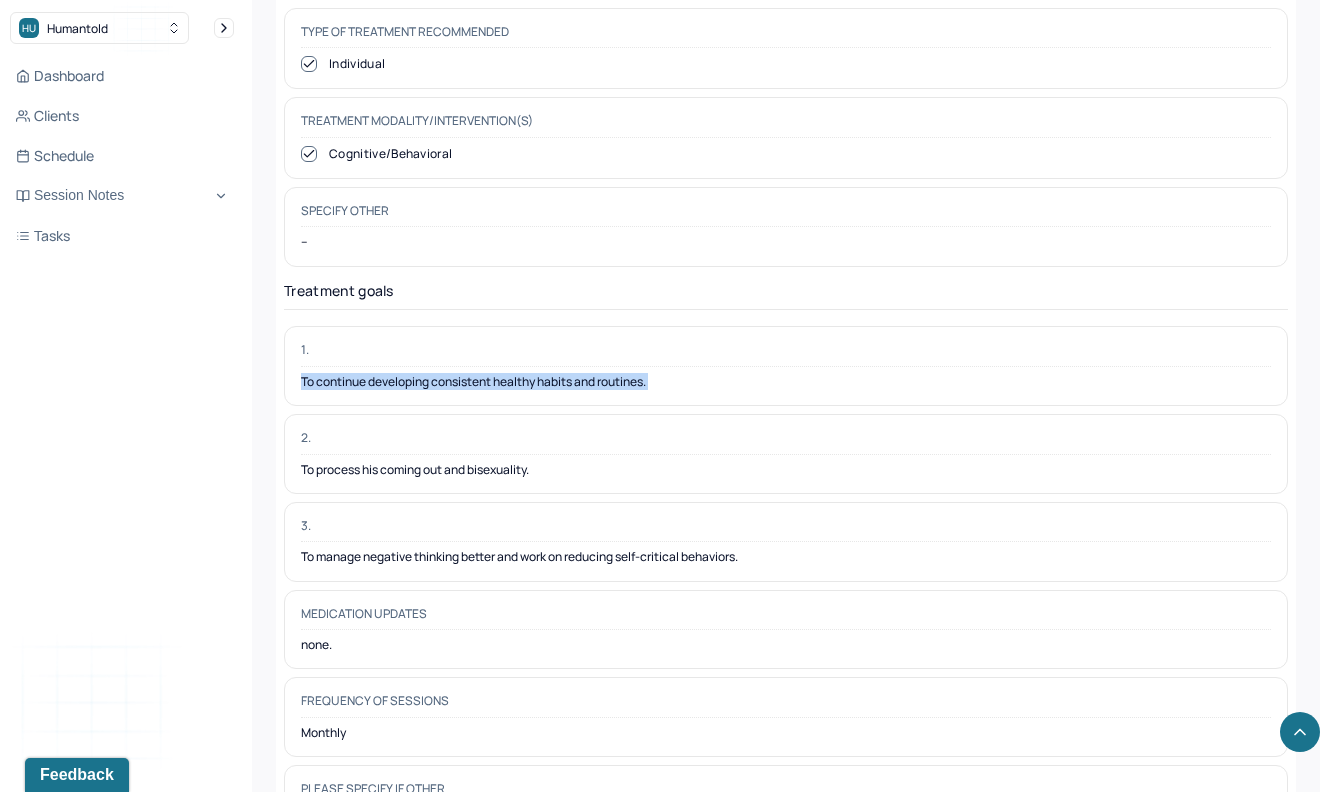click on "1. To continue developing consistent healthy habits and routines." at bounding box center (786, 366) 